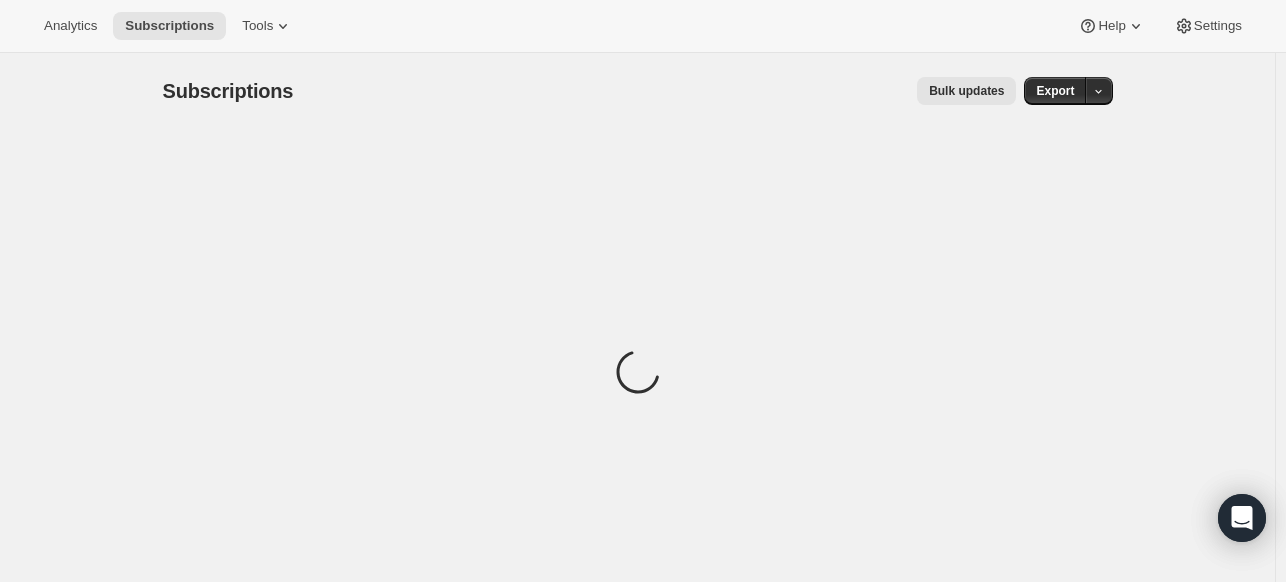 scroll, scrollTop: 0, scrollLeft: 0, axis: both 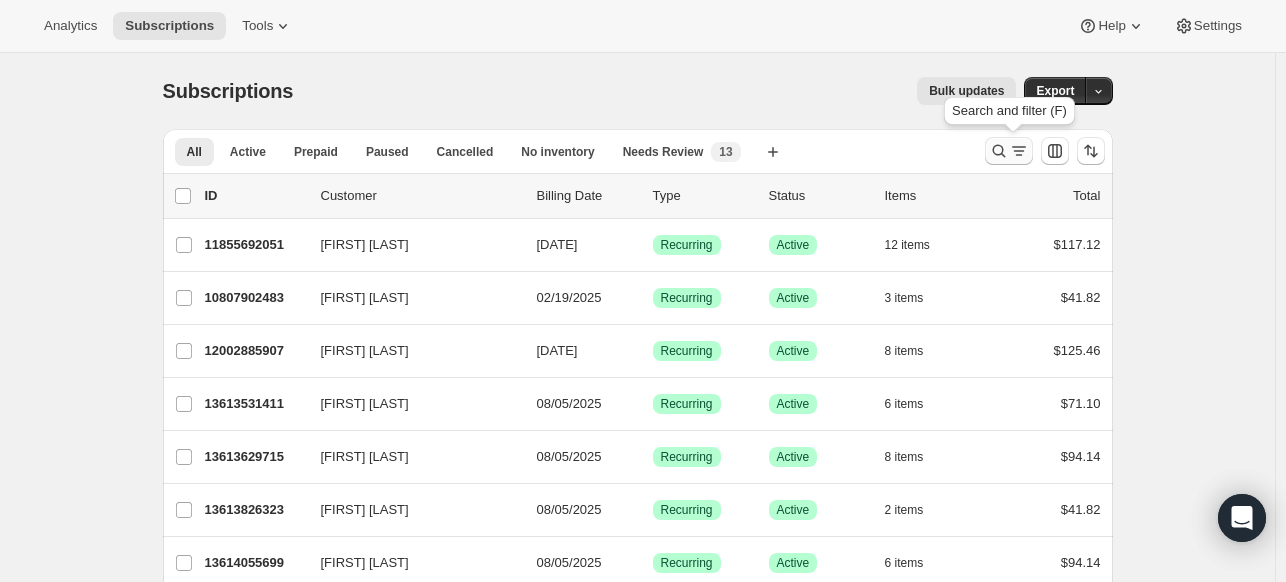 click 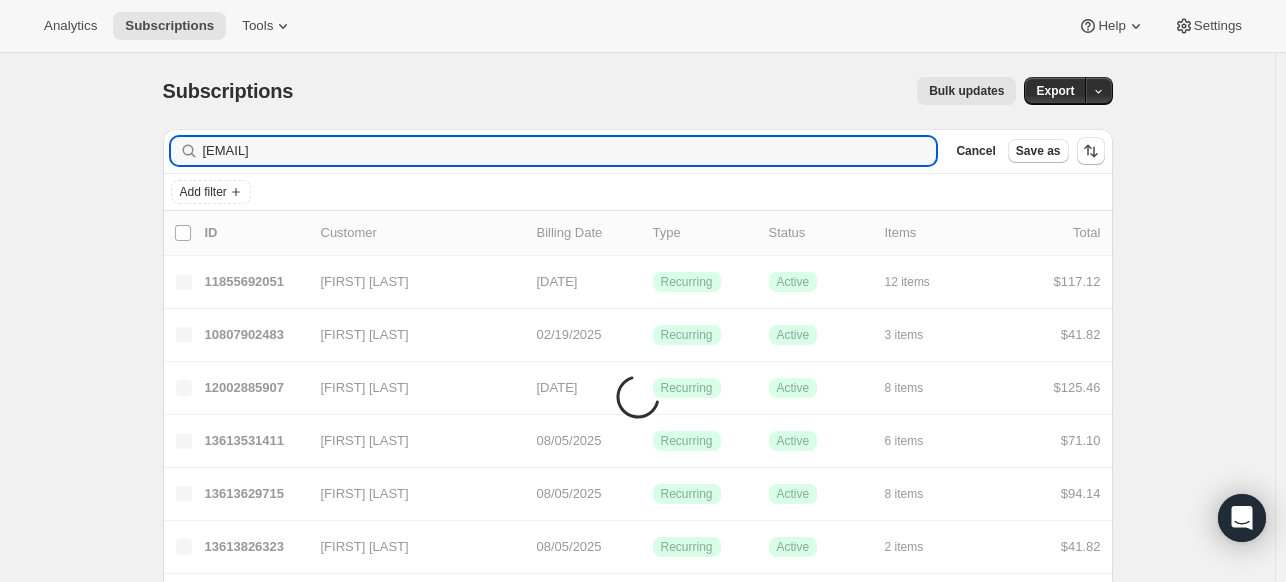 type on "[EMAIL]" 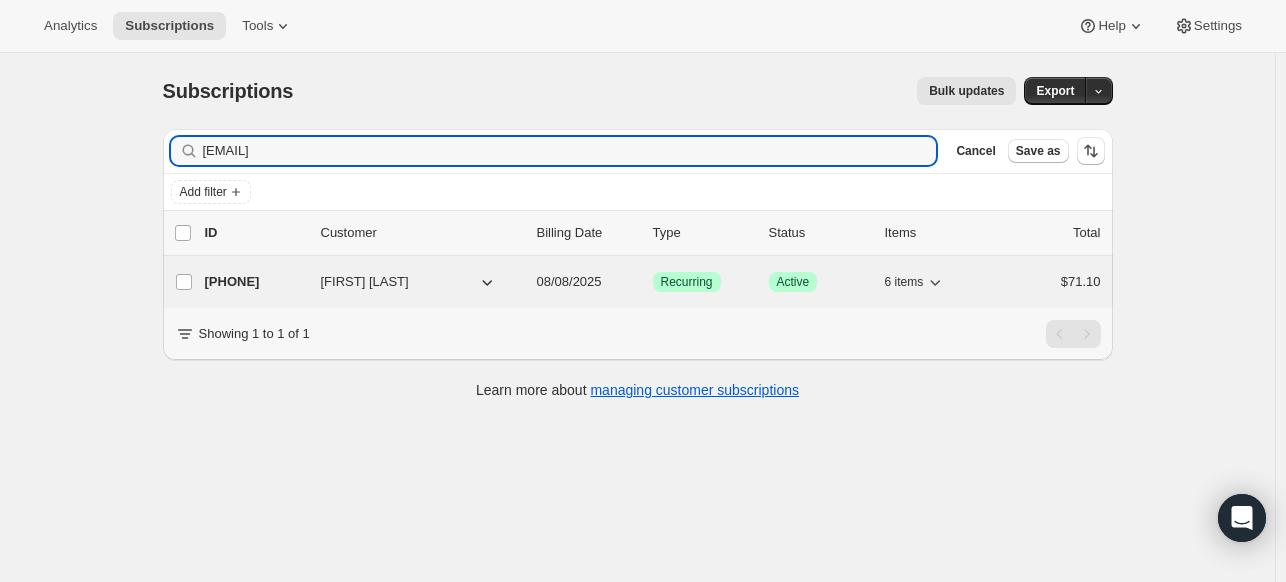 click on "[PHONE]" at bounding box center [255, 282] 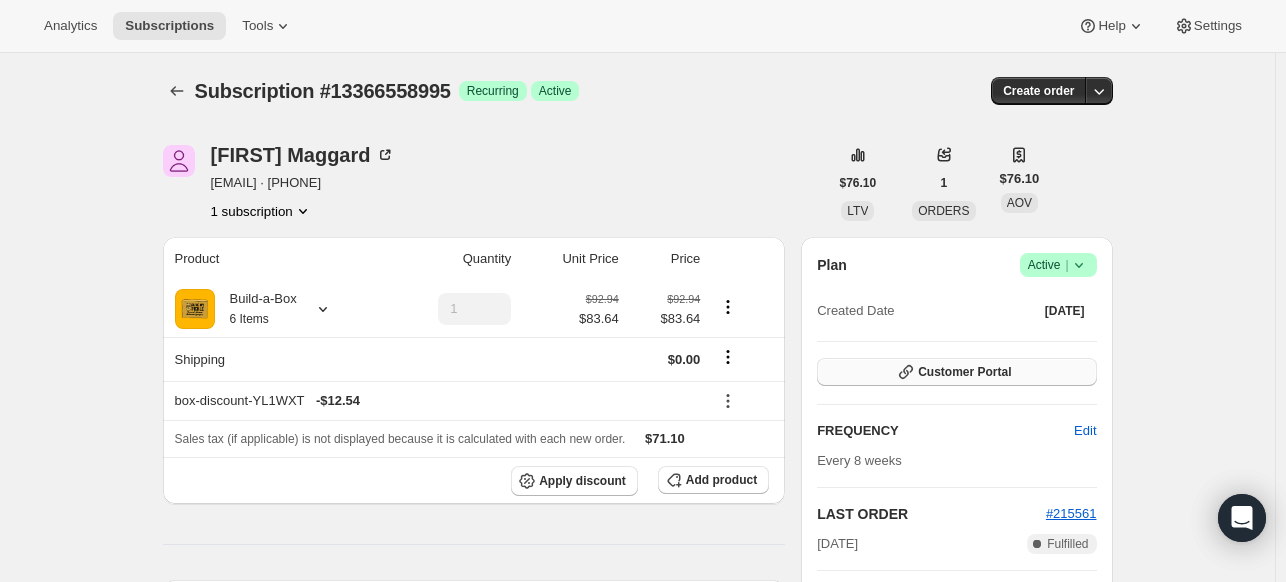 click on "Customer Portal" at bounding box center (956, 372) 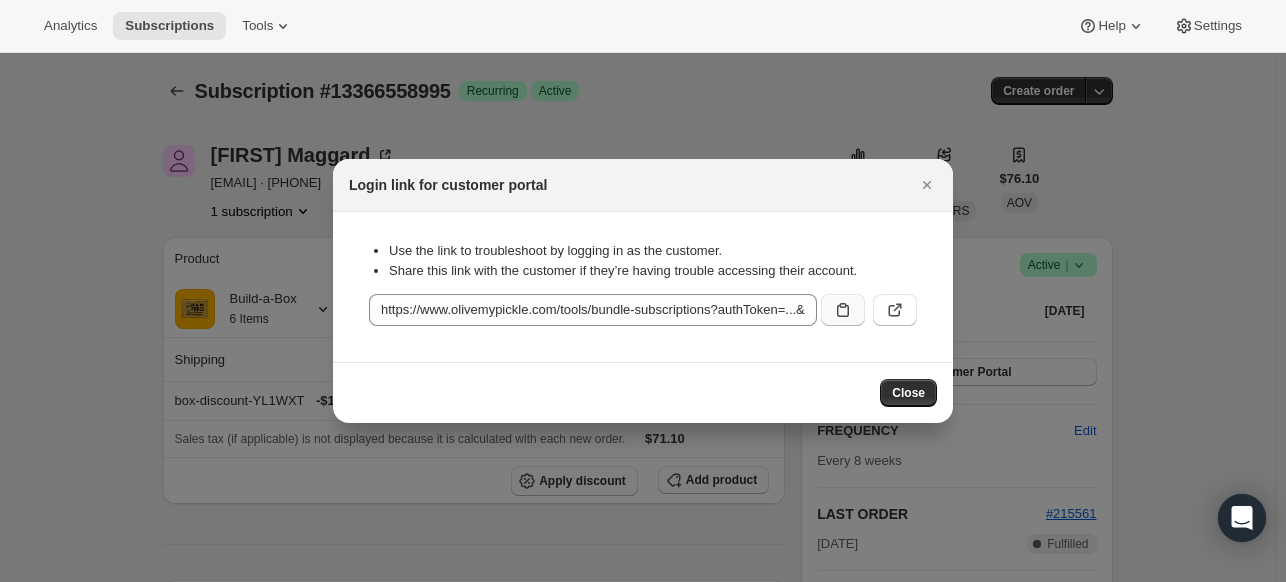 click at bounding box center [843, 310] 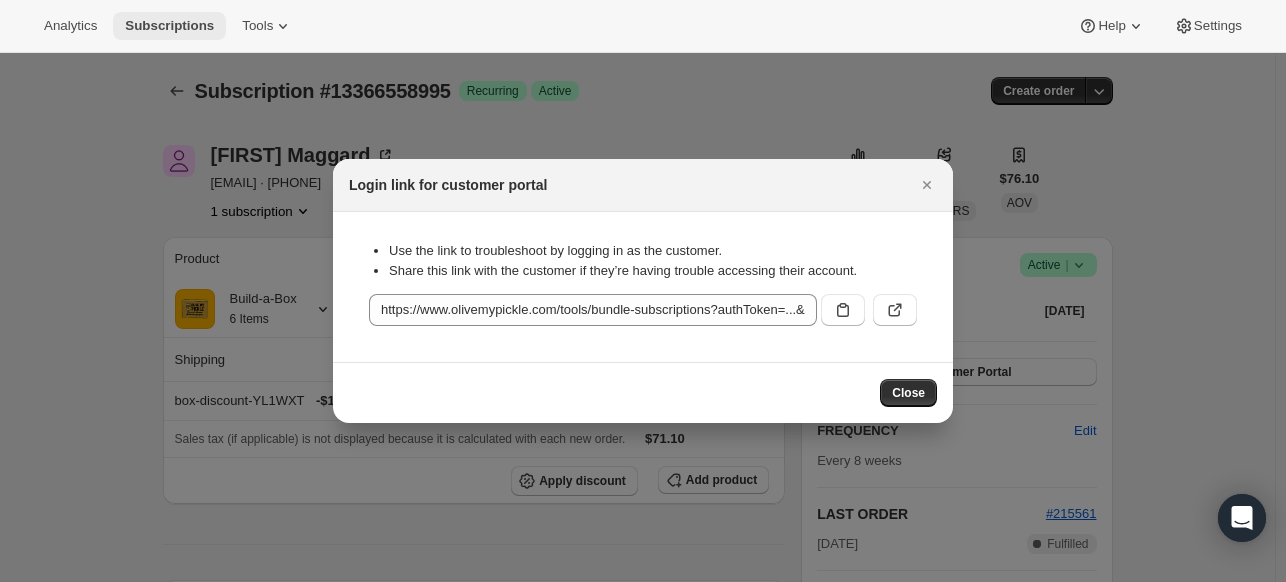 click on "Subscriptions" at bounding box center [169, 26] 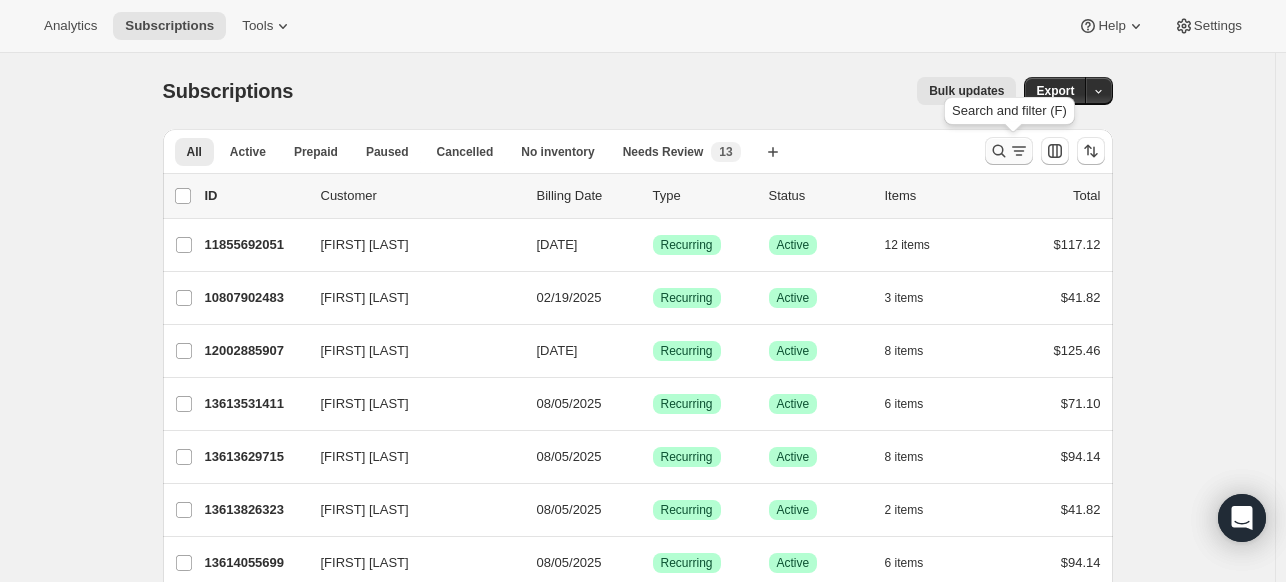 click at bounding box center [1009, 151] 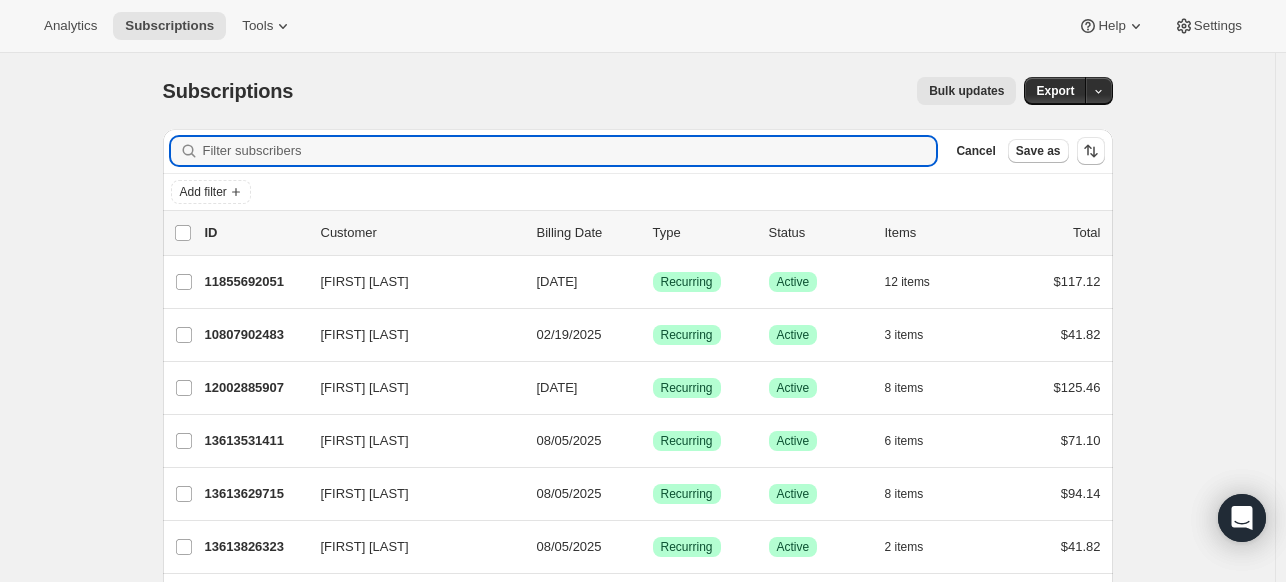 paste on "[EMAIL]" 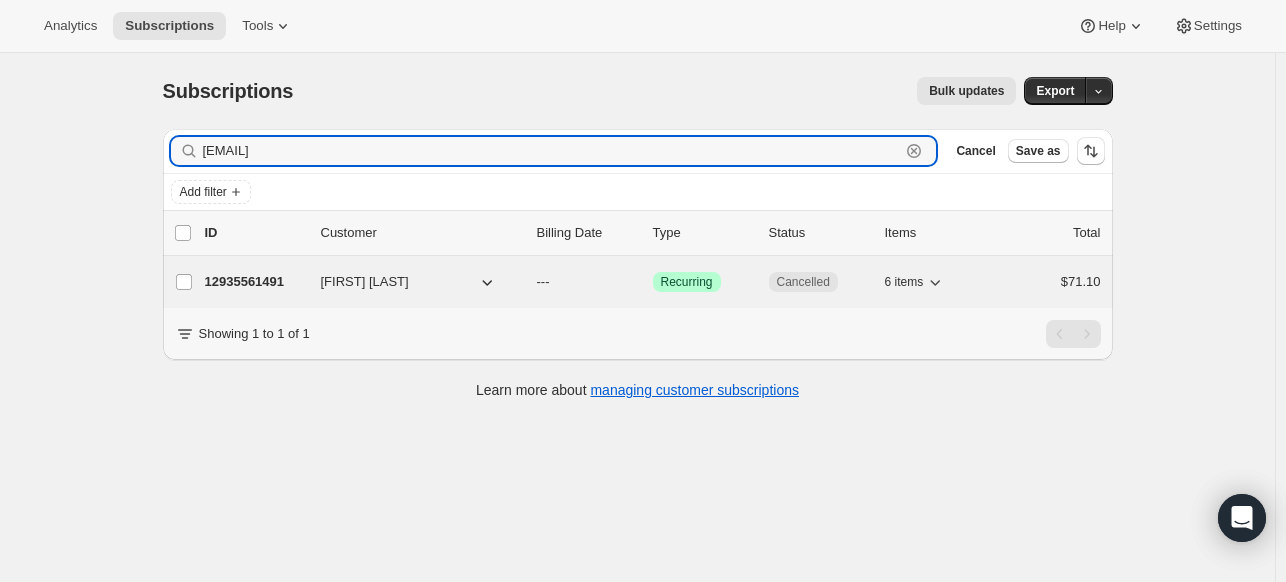 type on "[EMAIL]" 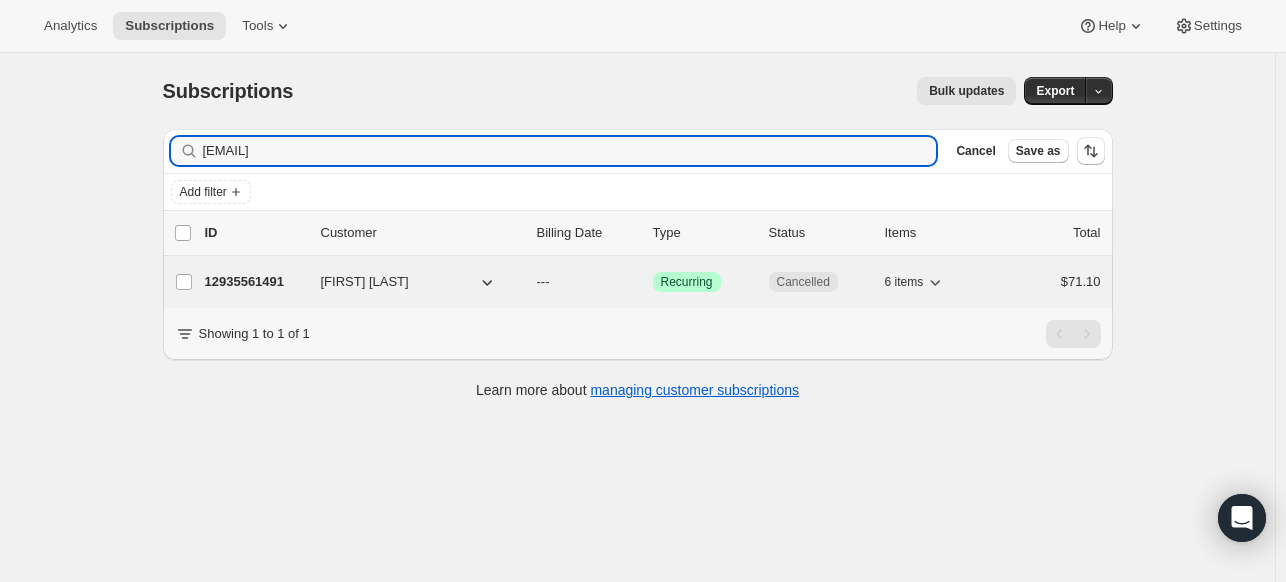 click on "12935561491" at bounding box center [255, 282] 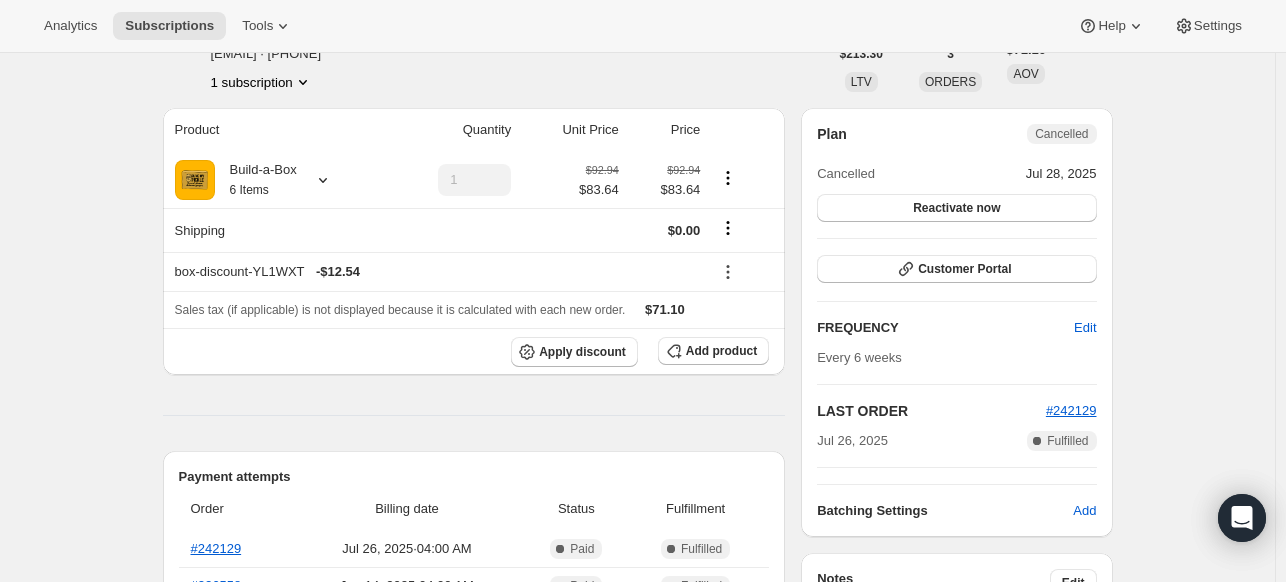 scroll, scrollTop: 100, scrollLeft: 0, axis: vertical 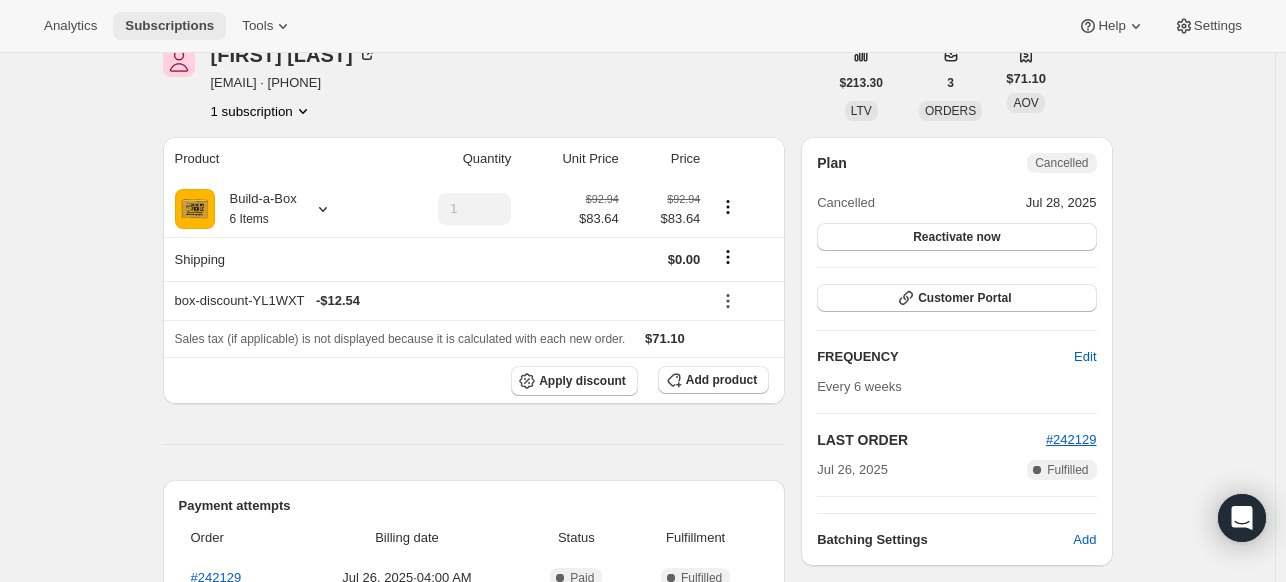 click on "Subscriptions" at bounding box center (169, 26) 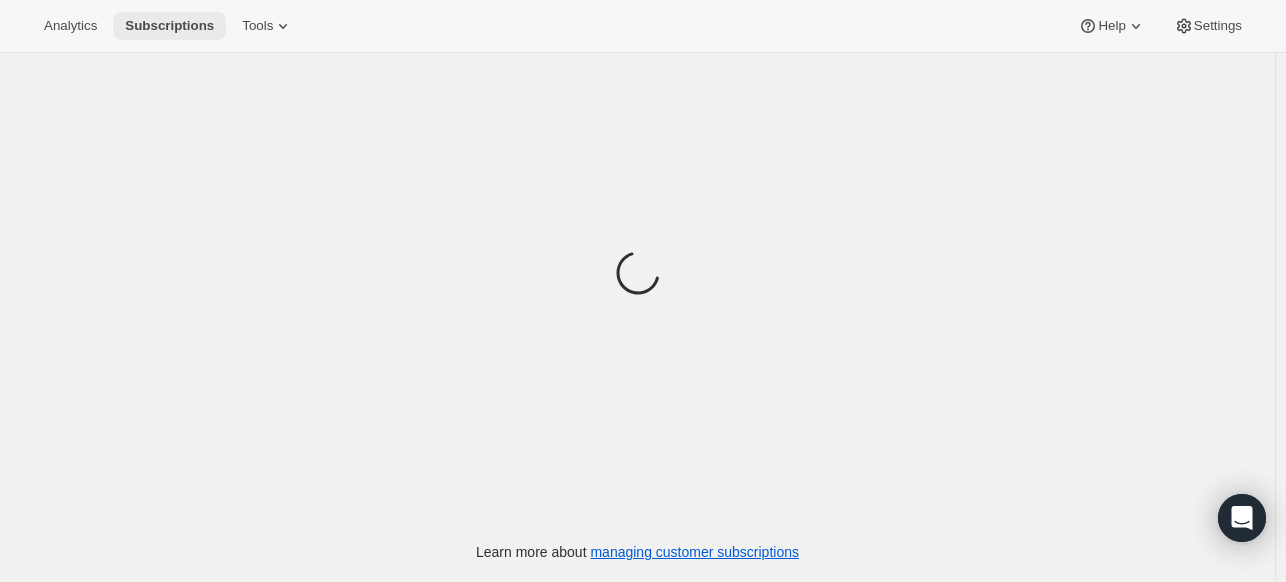 scroll, scrollTop: 0, scrollLeft: 0, axis: both 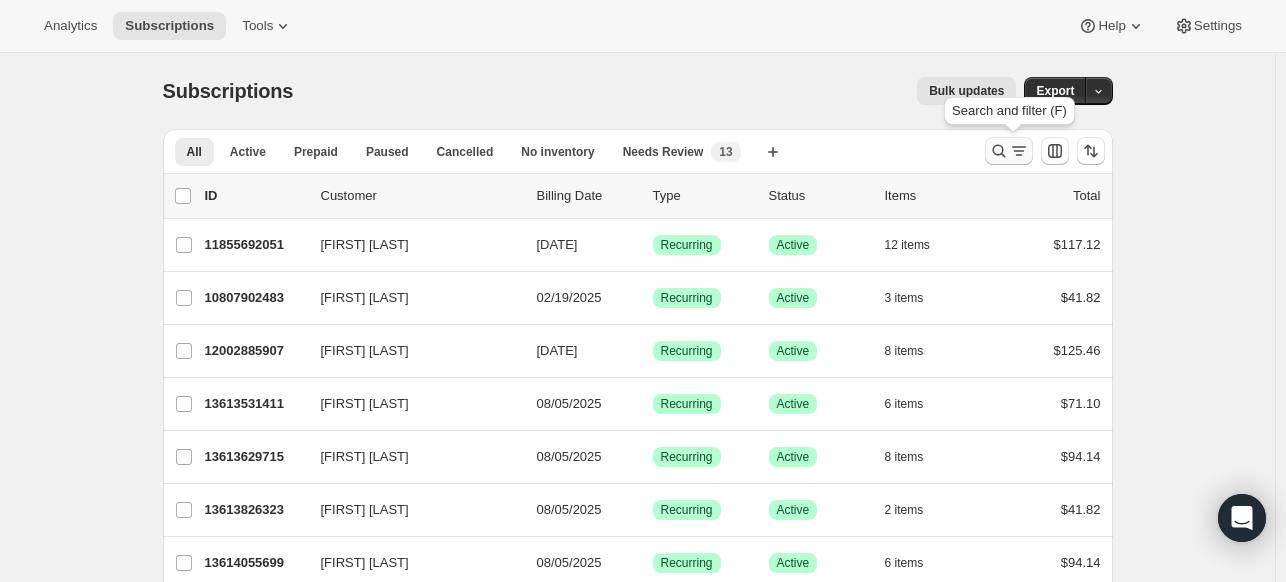 click at bounding box center (1009, 151) 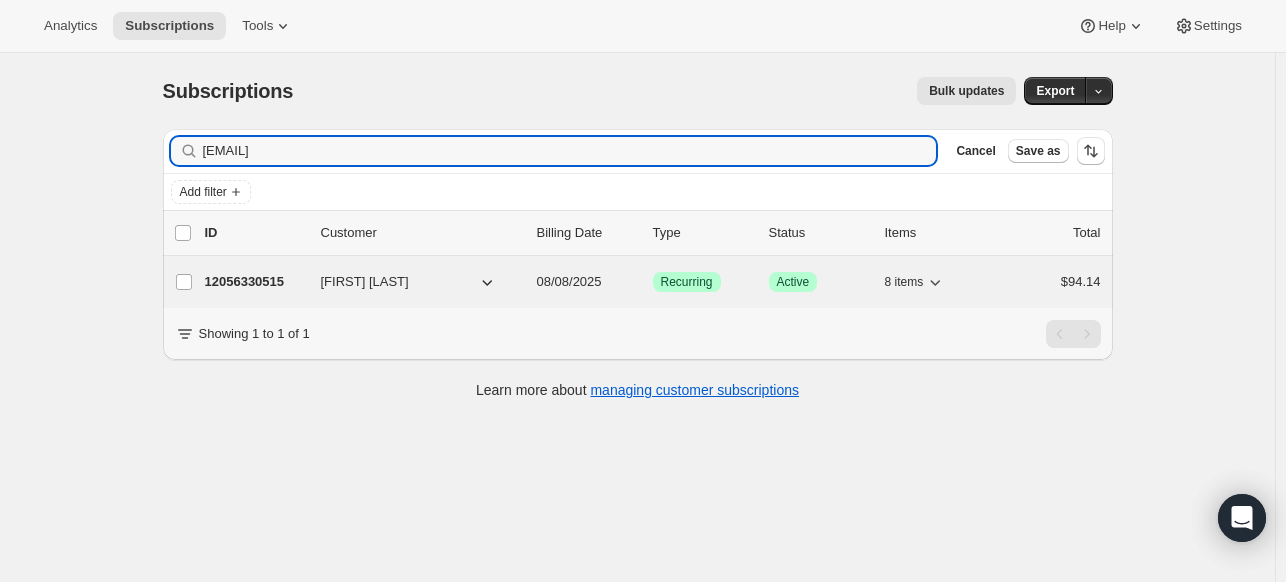 type on "[EMAIL]" 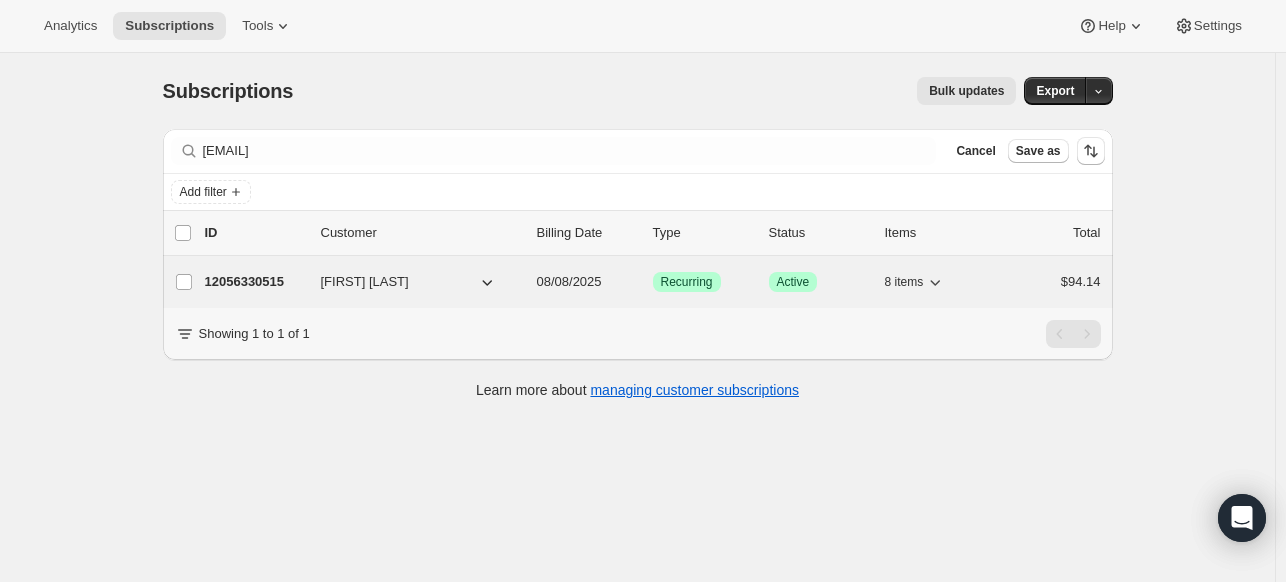 click on "12056330515" at bounding box center (255, 282) 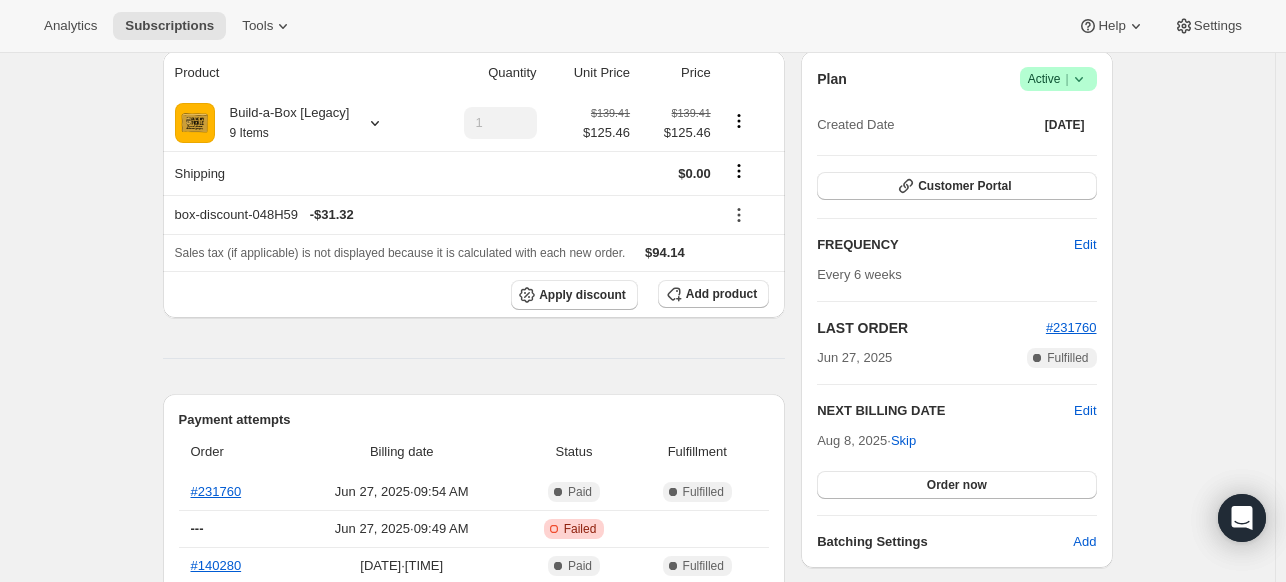 scroll, scrollTop: 200, scrollLeft: 0, axis: vertical 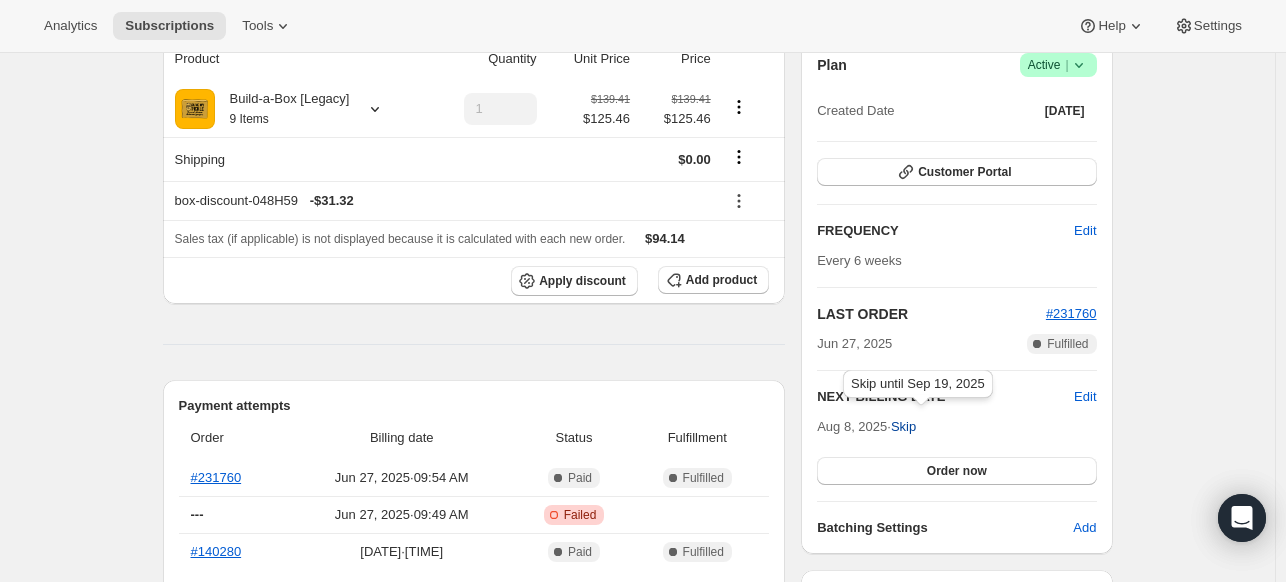 click on "Skip" at bounding box center [903, 427] 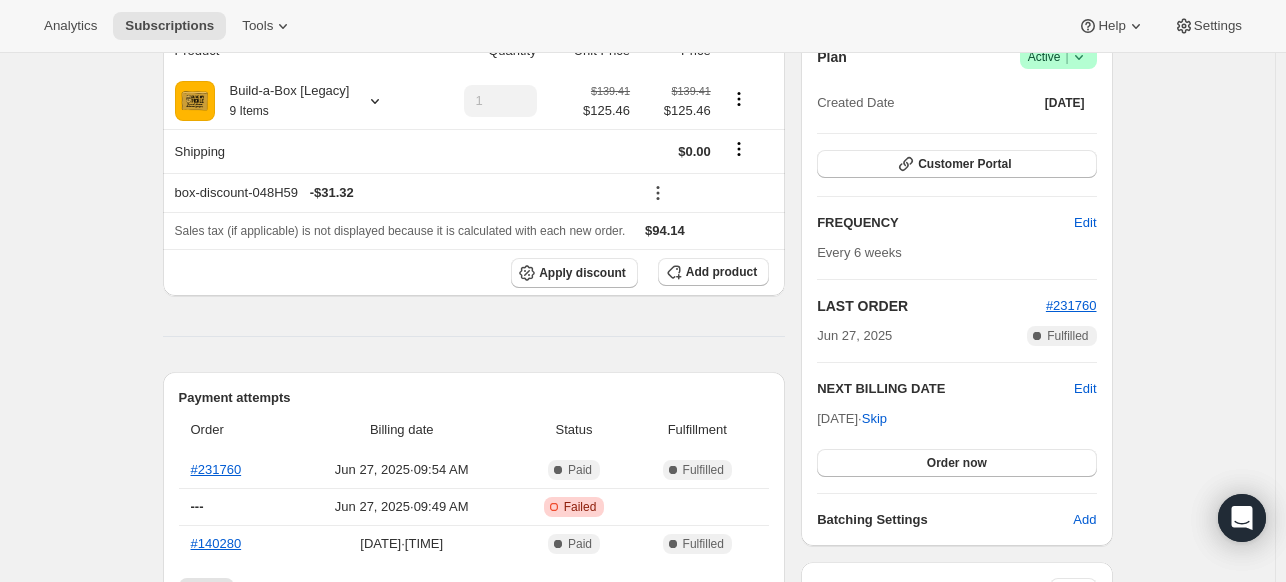 scroll, scrollTop: 200, scrollLeft: 0, axis: vertical 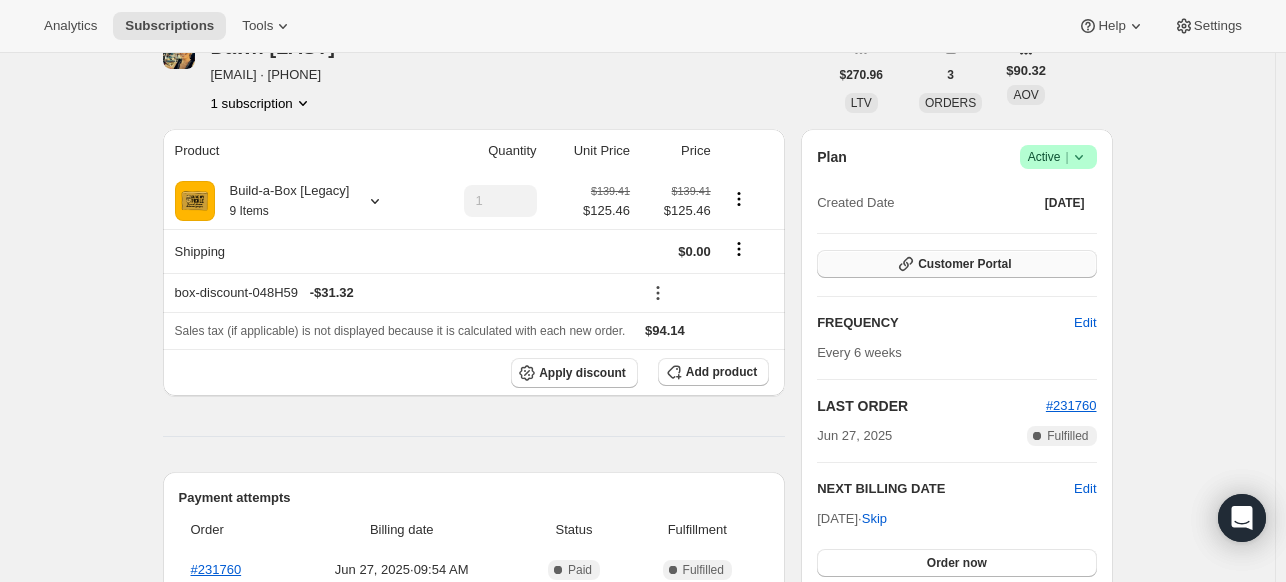 click on "Customer Portal" at bounding box center (956, 264) 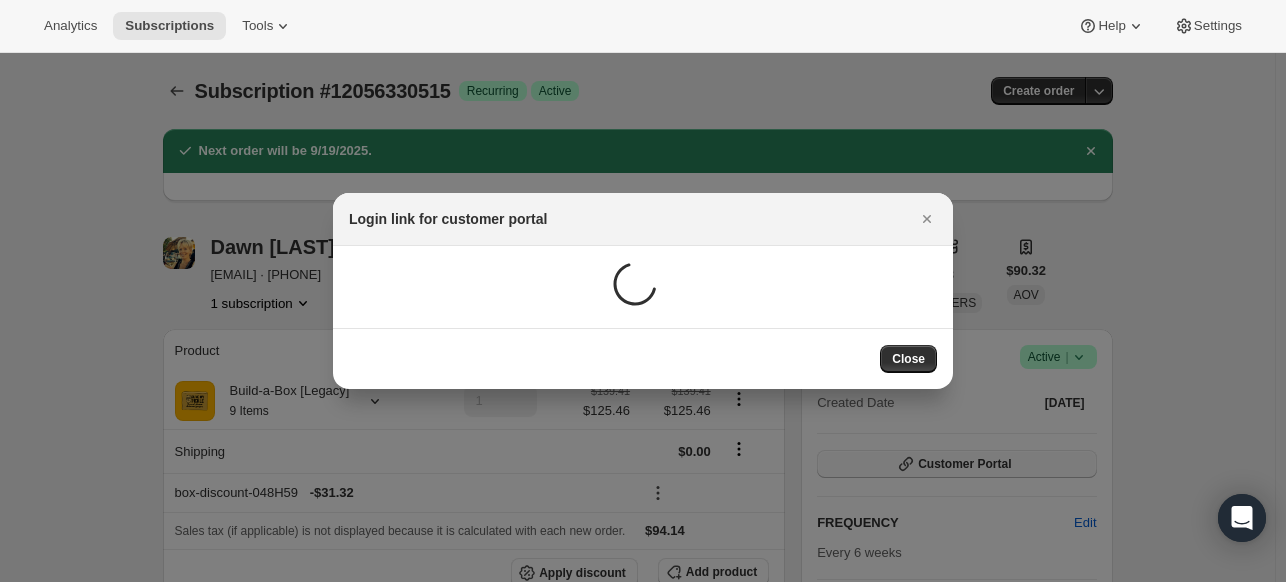 scroll, scrollTop: 0, scrollLeft: 0, axis: both 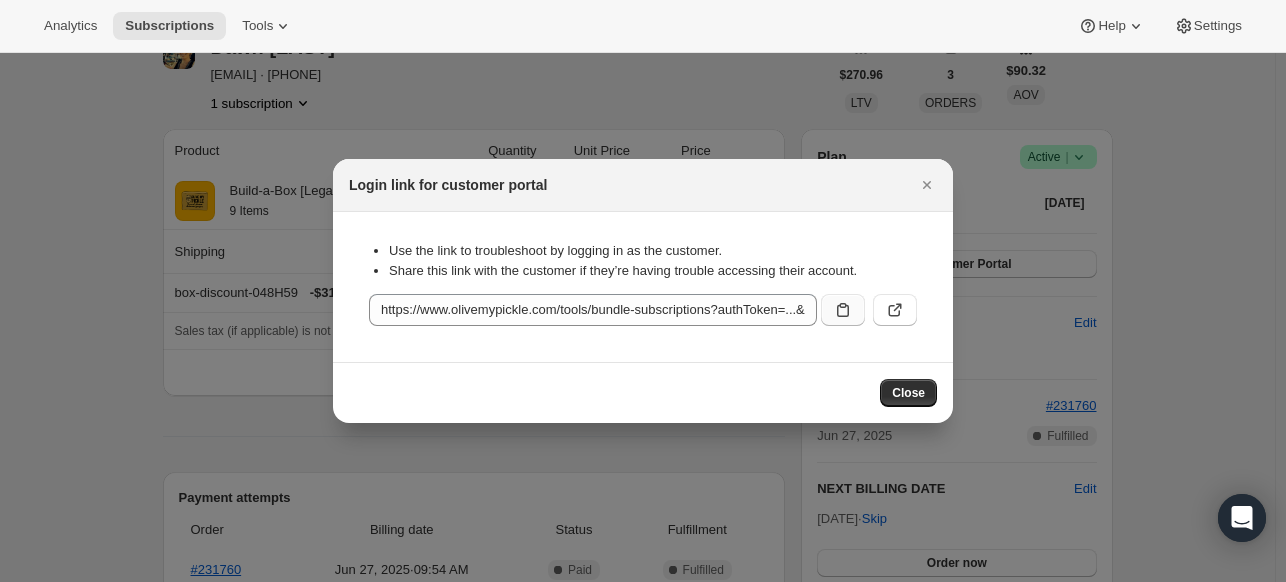 click 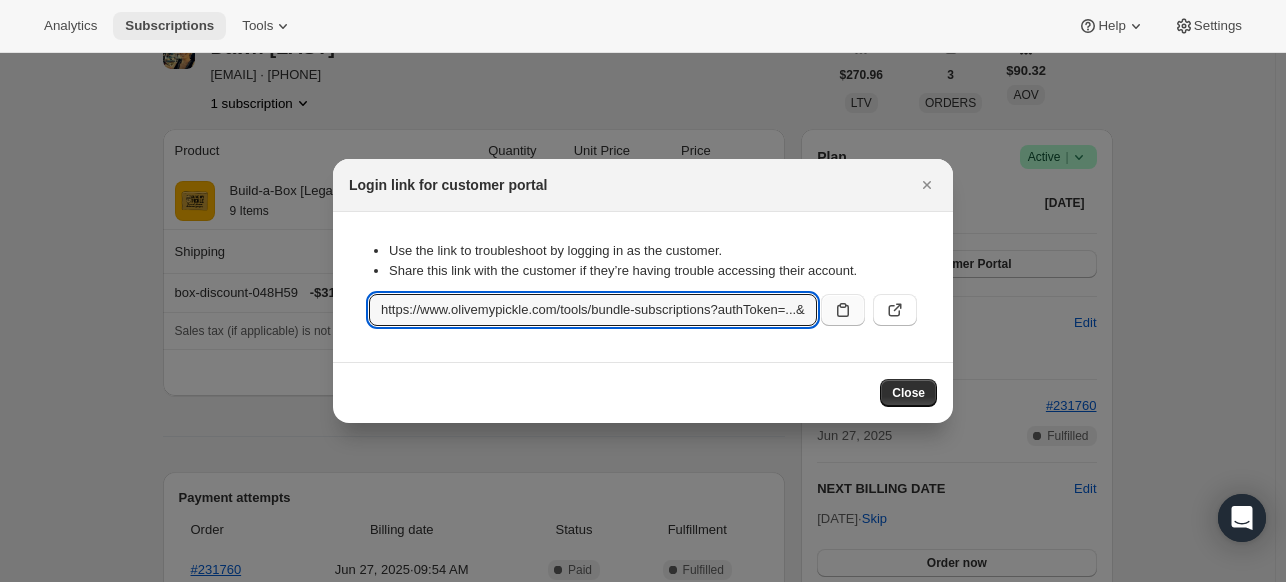 click on "Subscriptions" at bounding box center (169, 26) 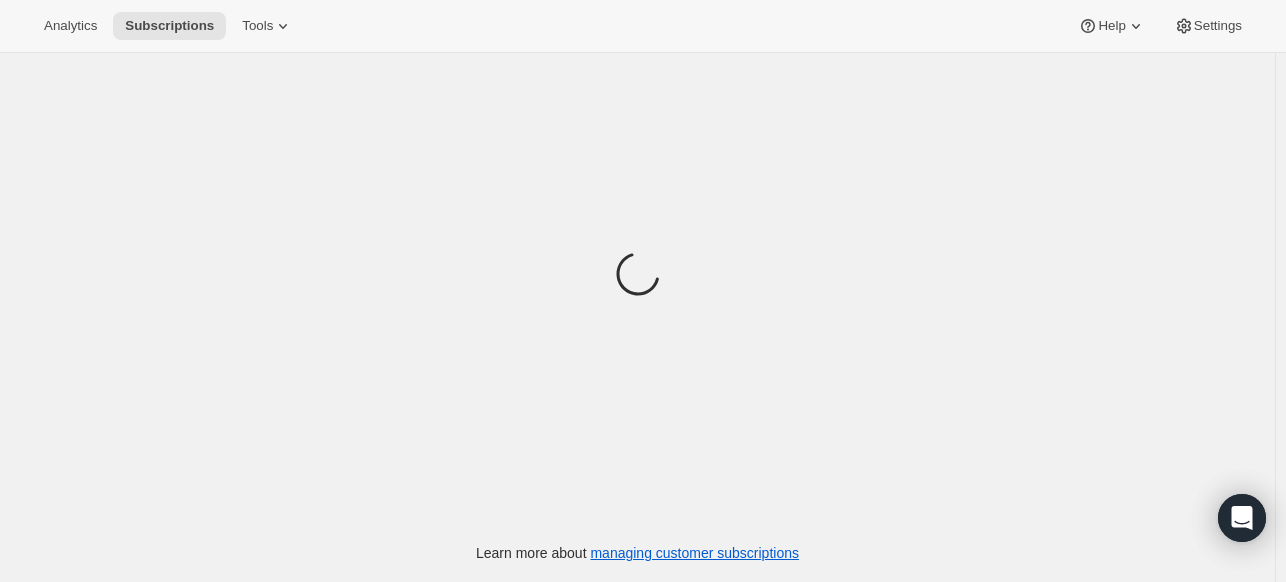 scroll, scrollTop: 0, scrollLeft: 0, axis: both 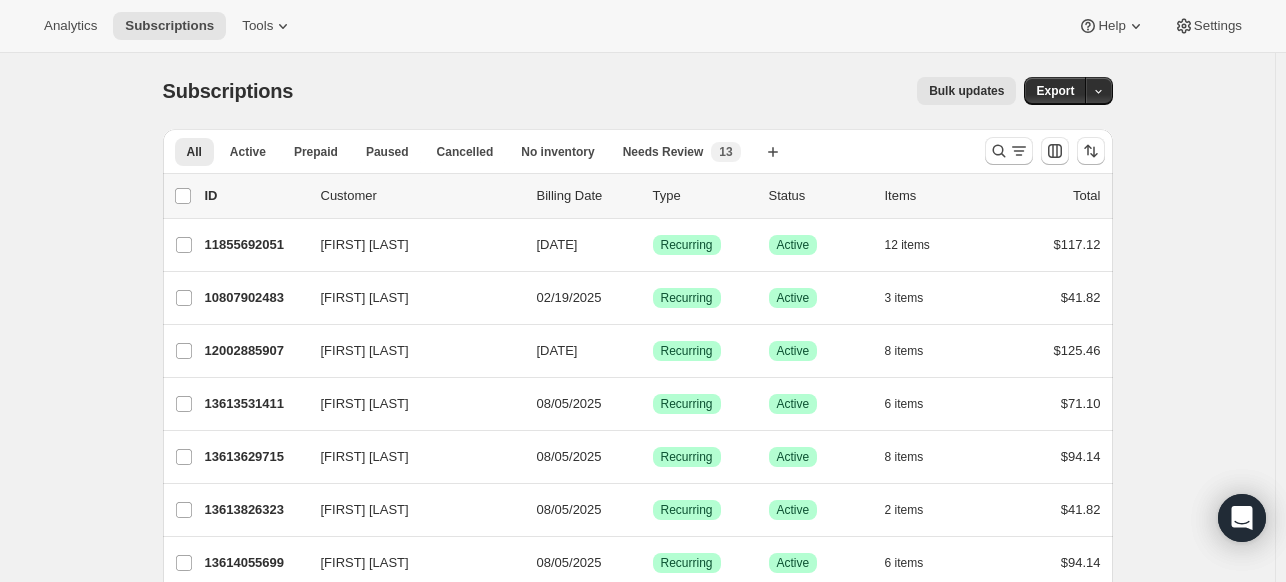 click at bounding box center [1045, 151] 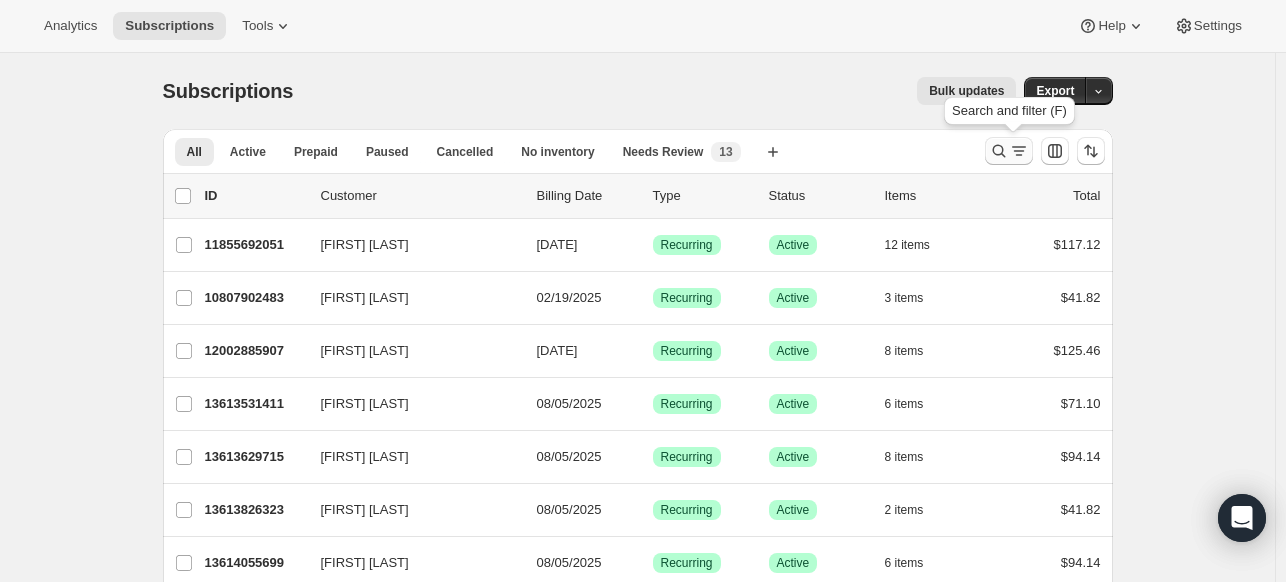 click at bounding box center [1009, 151] 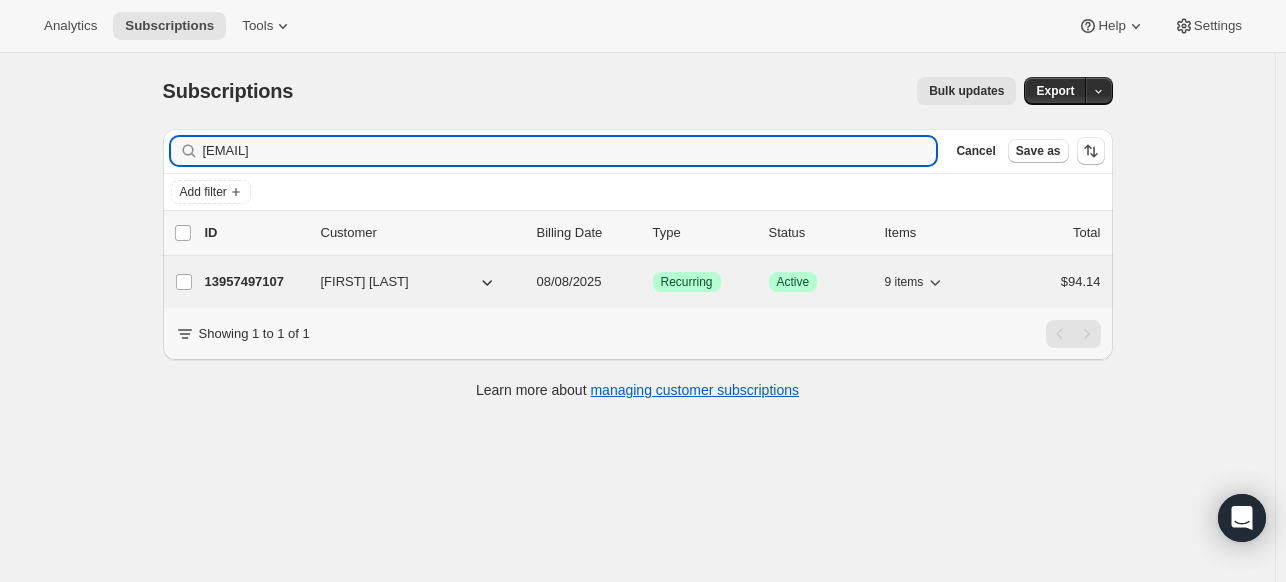 type on "[EMAIL]" 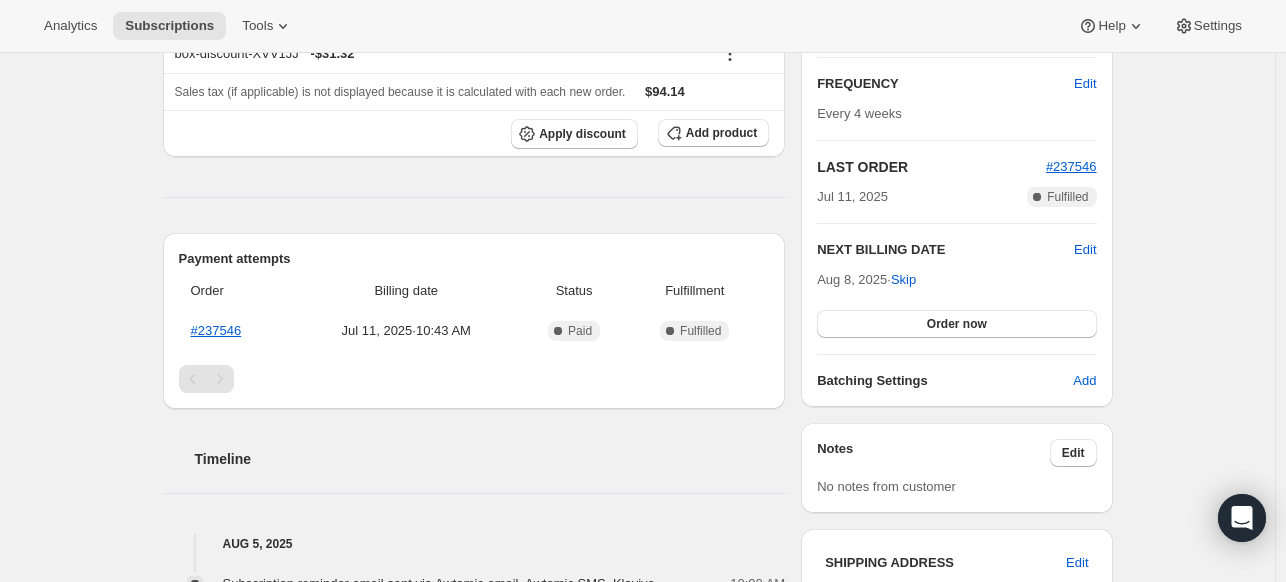 scroll, scrollTop: 200, scrollLeft: 0, axis: vertical 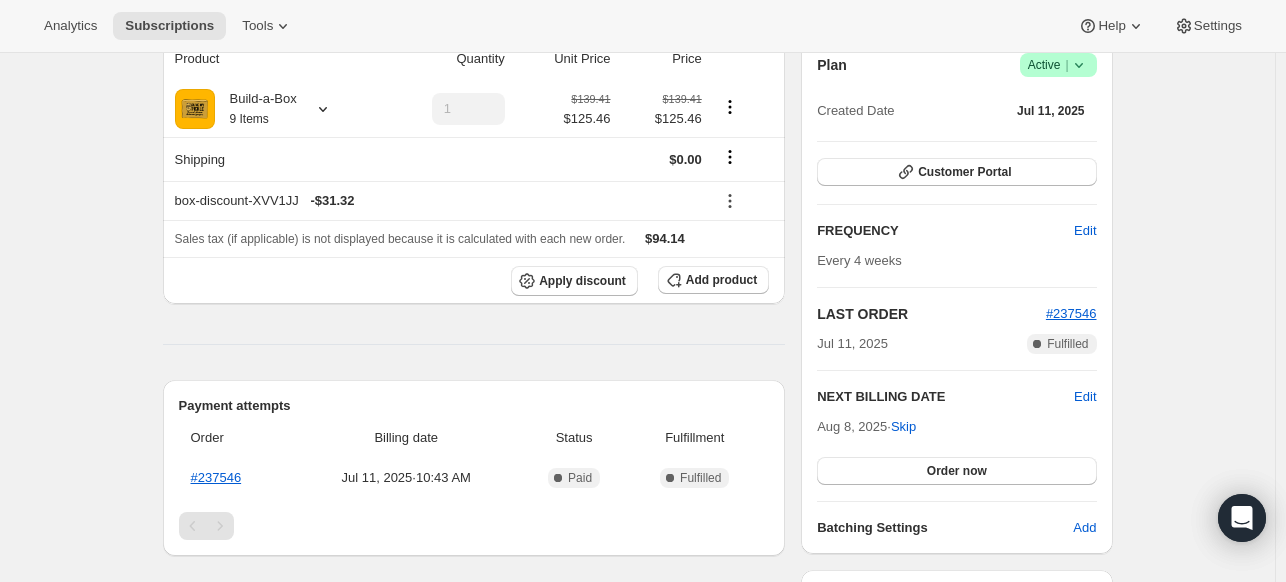 click on "Success Active |" at bounding box center [1058, 65] 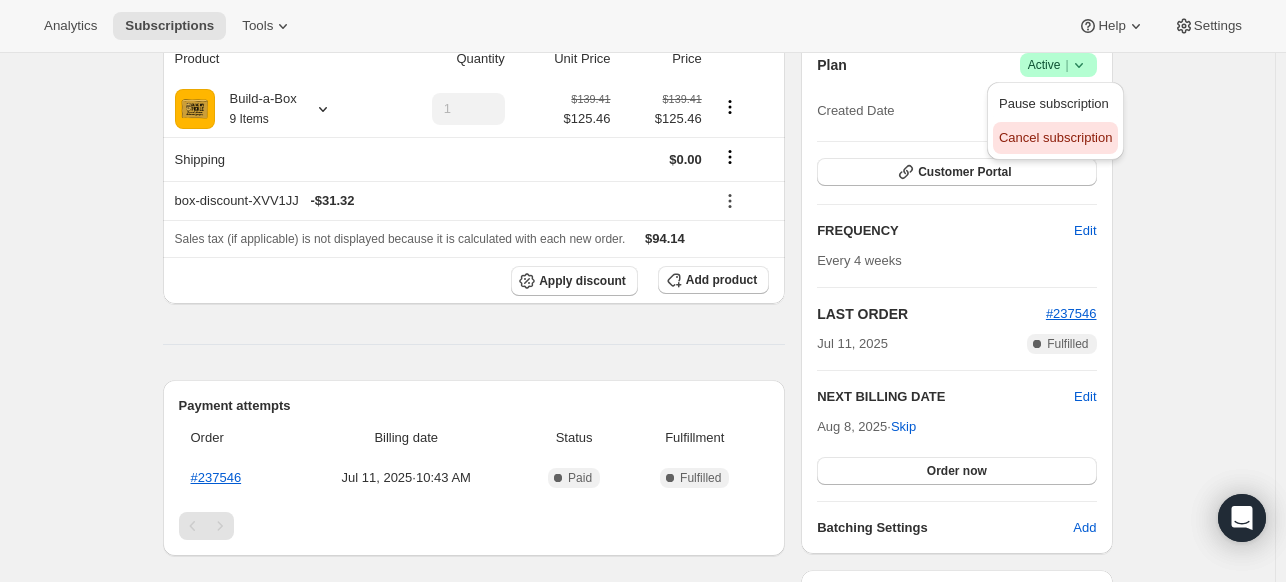 click on "Cancel subscription" at bounding box center (1055, 137) 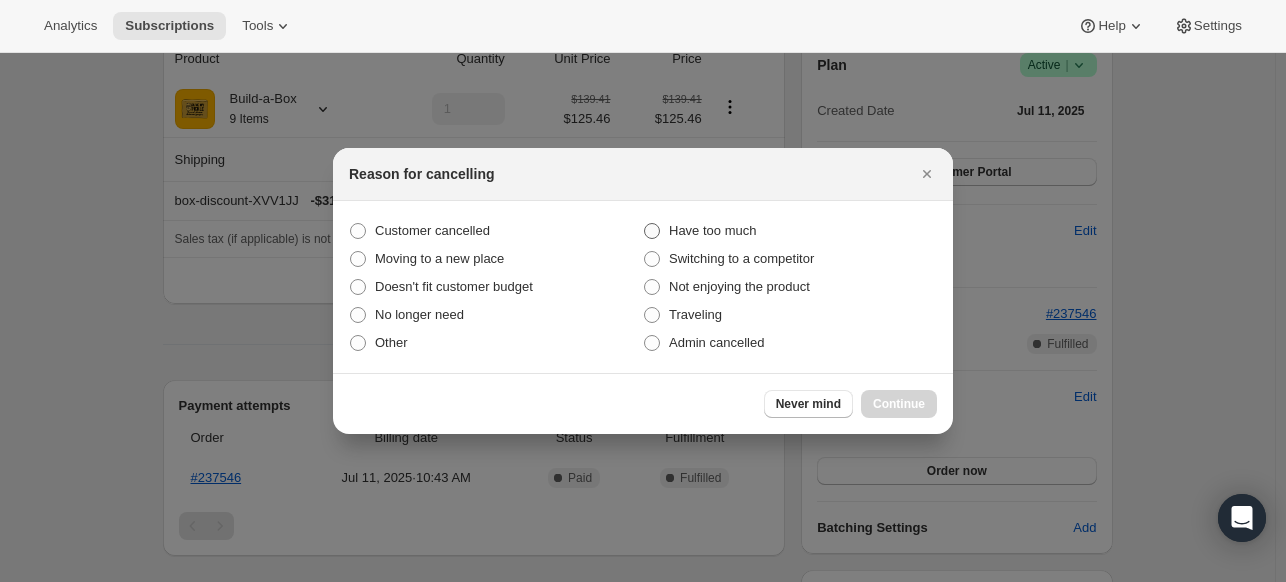 click on "Have too much" at bounding box center [712, 230] 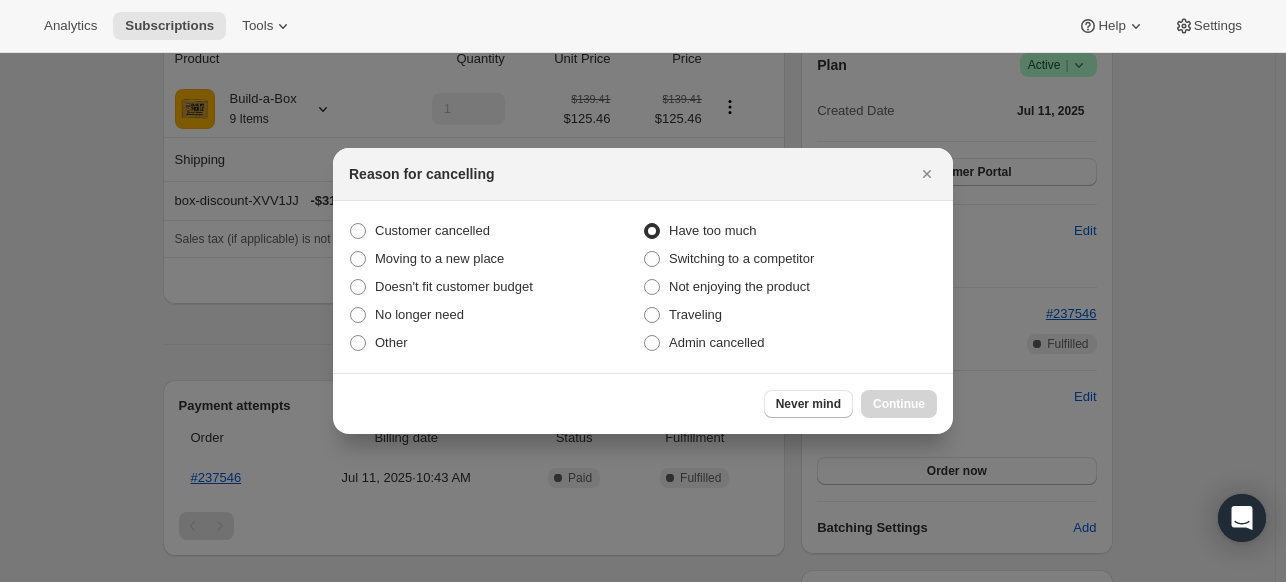 radio on "true" 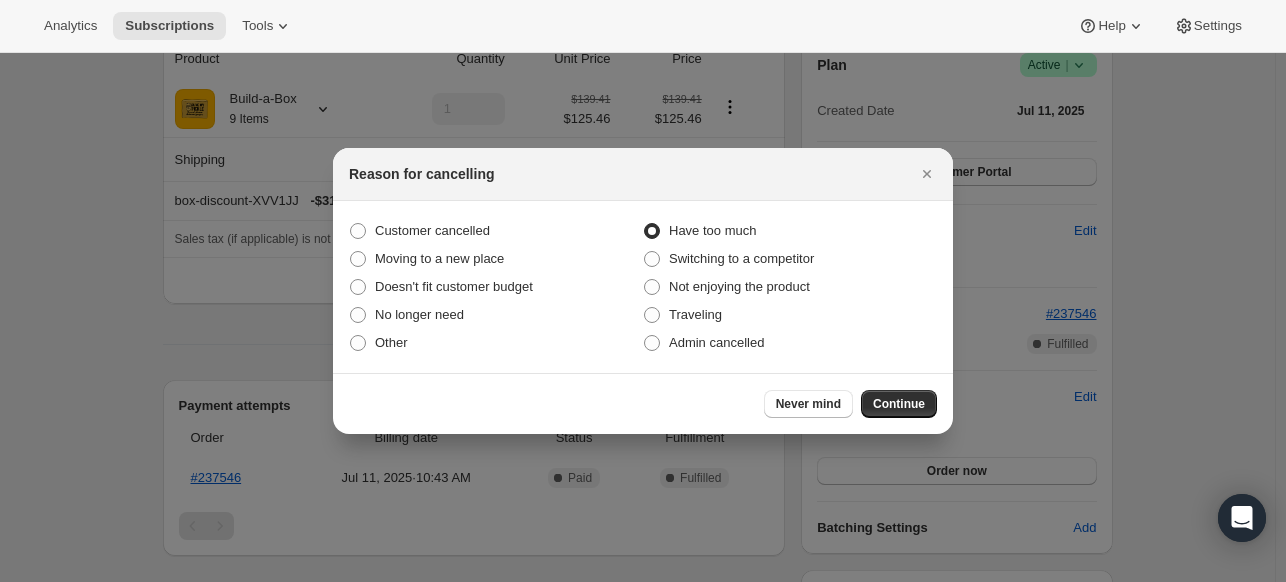 click on "Continue" at bounding box center [899, 404] 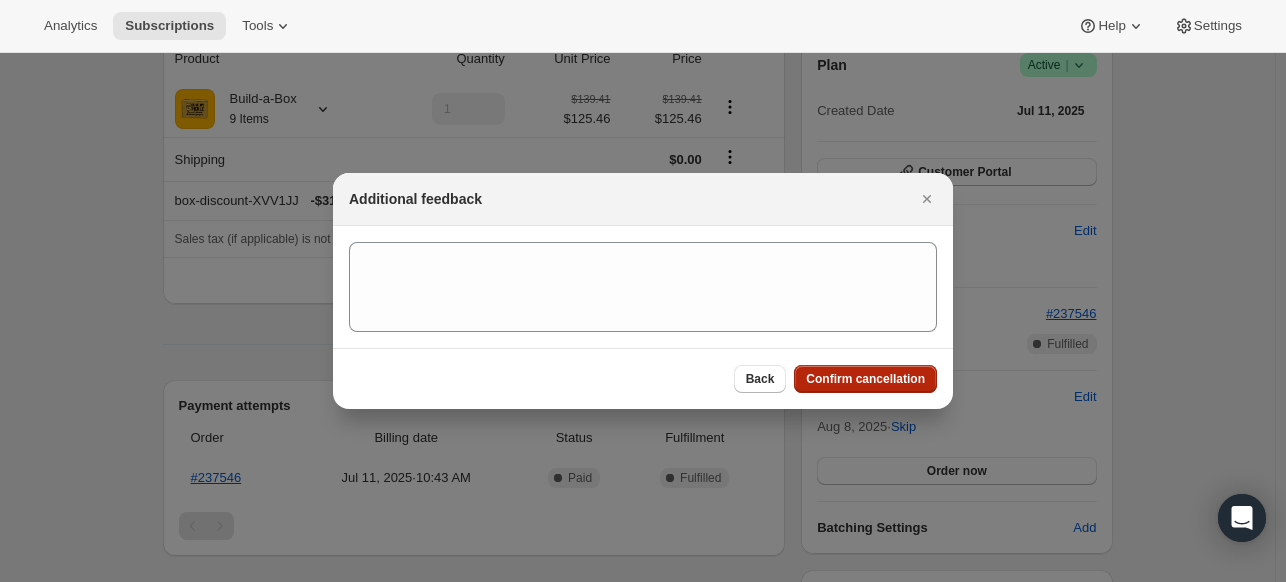 click on "Confirm cancellation" at bounding box center [865, 379] 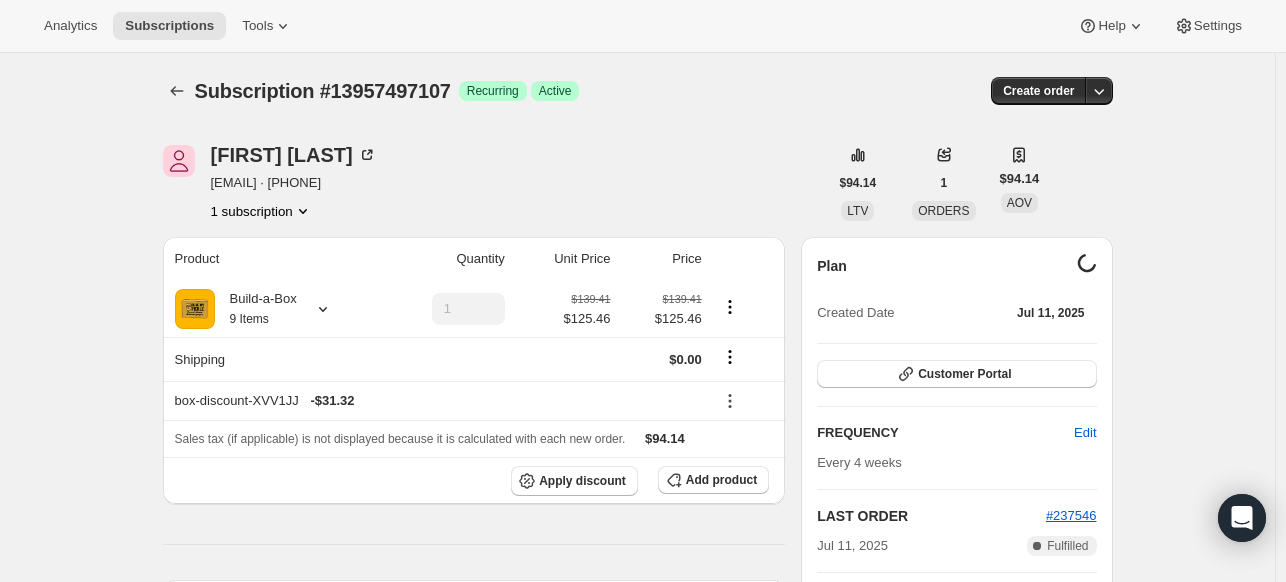 scroll, scrollTop: 200, scrollLeft: 0, axis: vertical 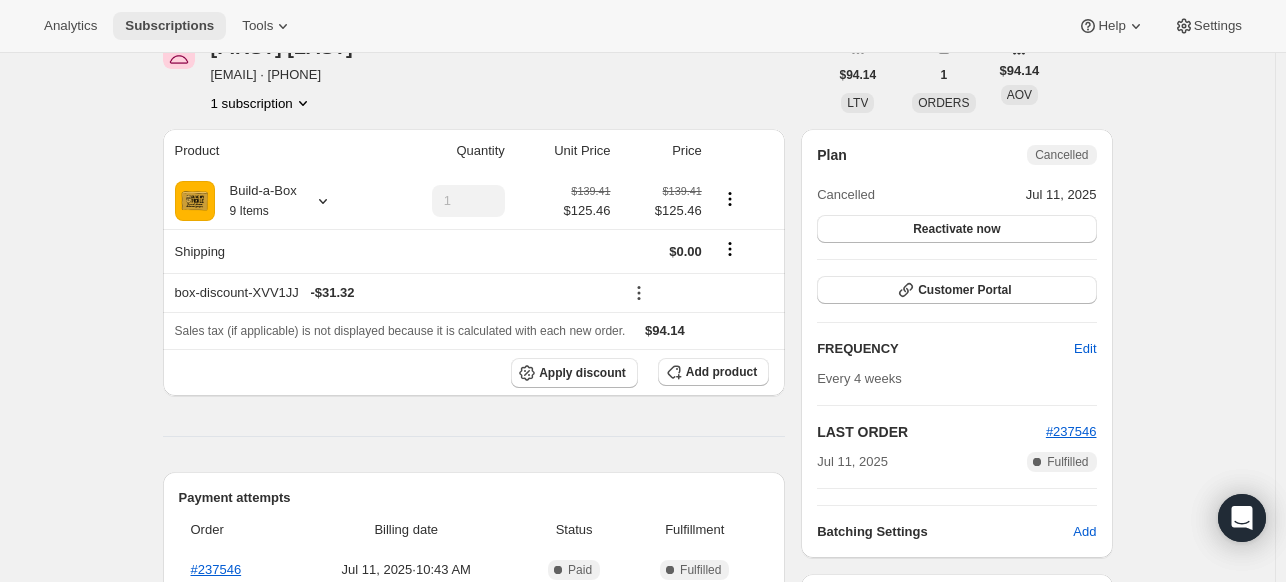 click on "Subscriptions" at bounding box center [169, 26] 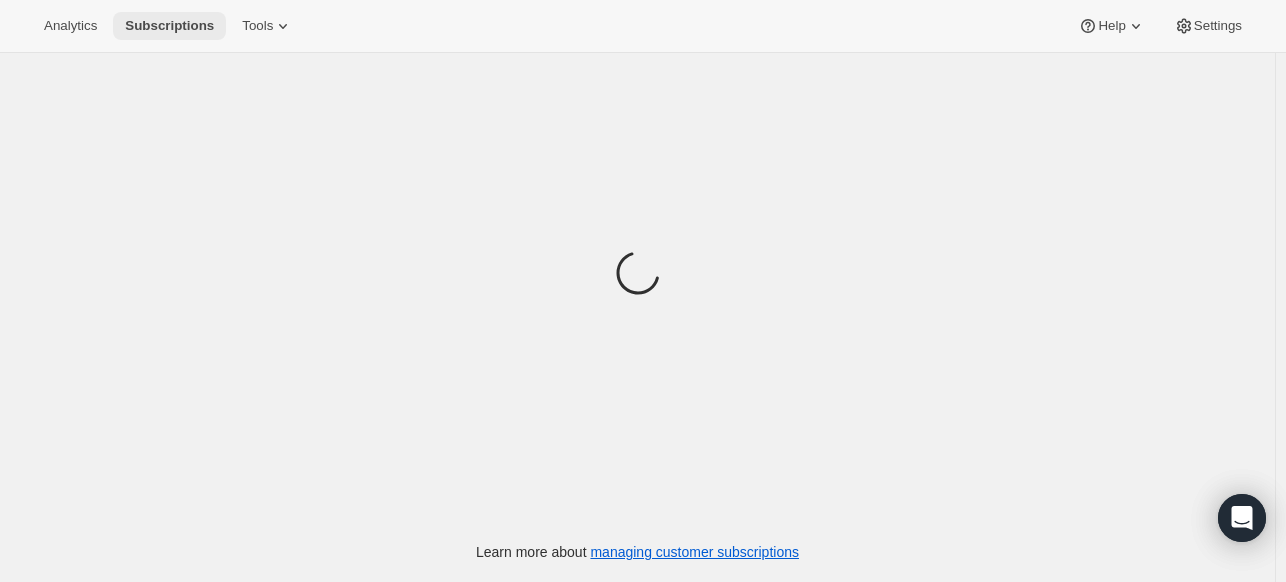 scroll, scrollTop: 0, scrollLeft: 0, axis: both 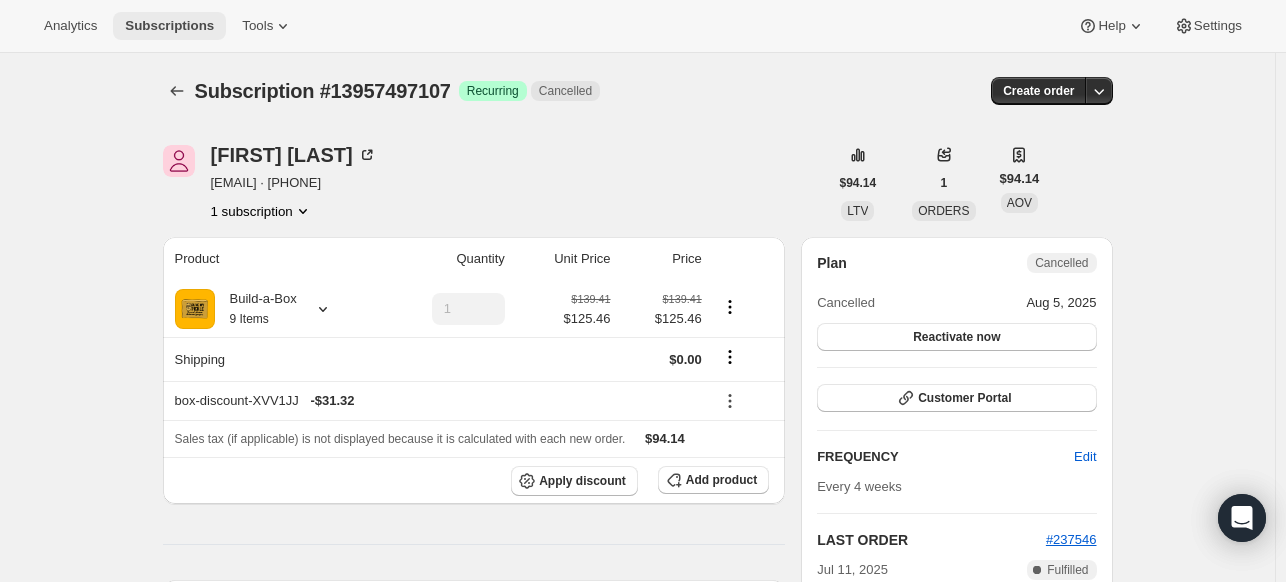 click on "Subscriptions" at bounding box center [169, 26] 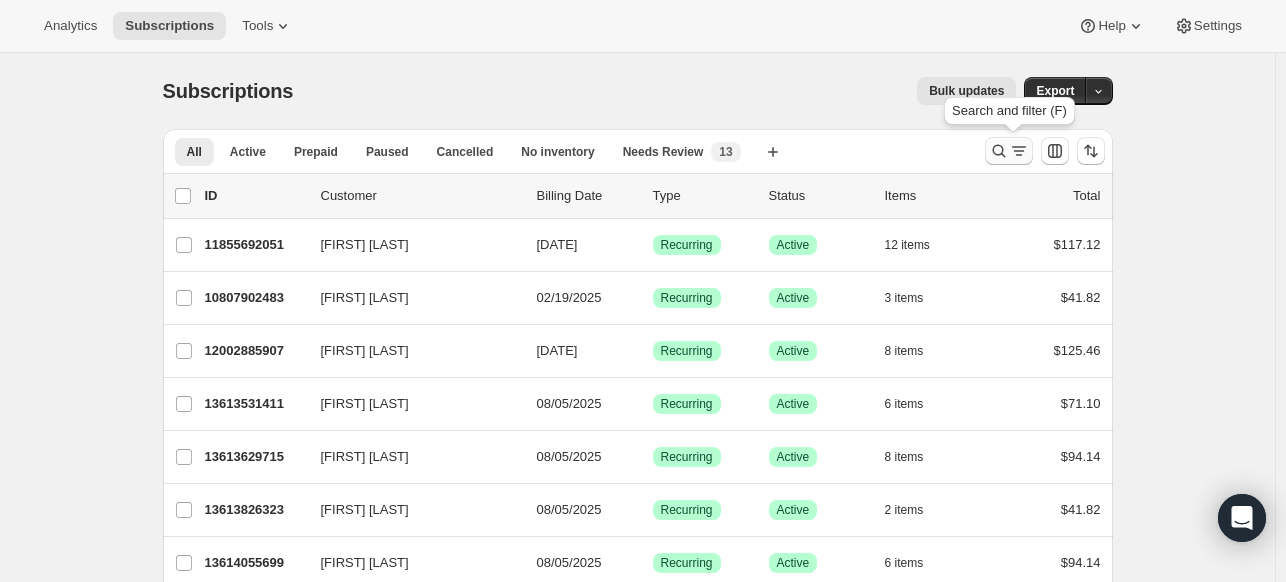 click 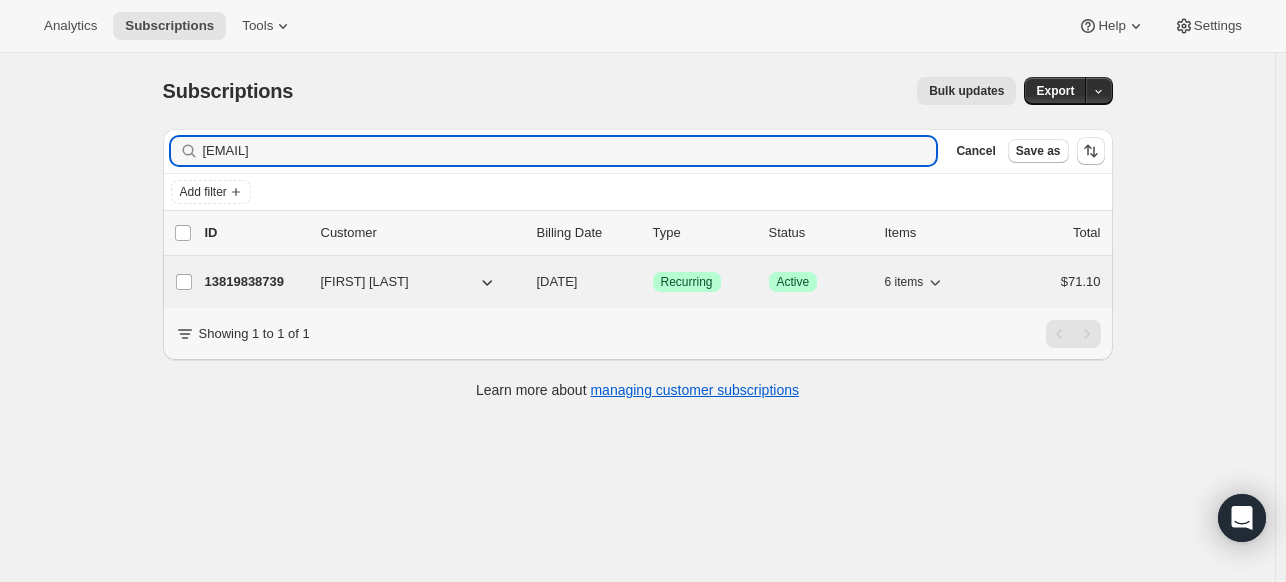 type on "[EMAIL]" 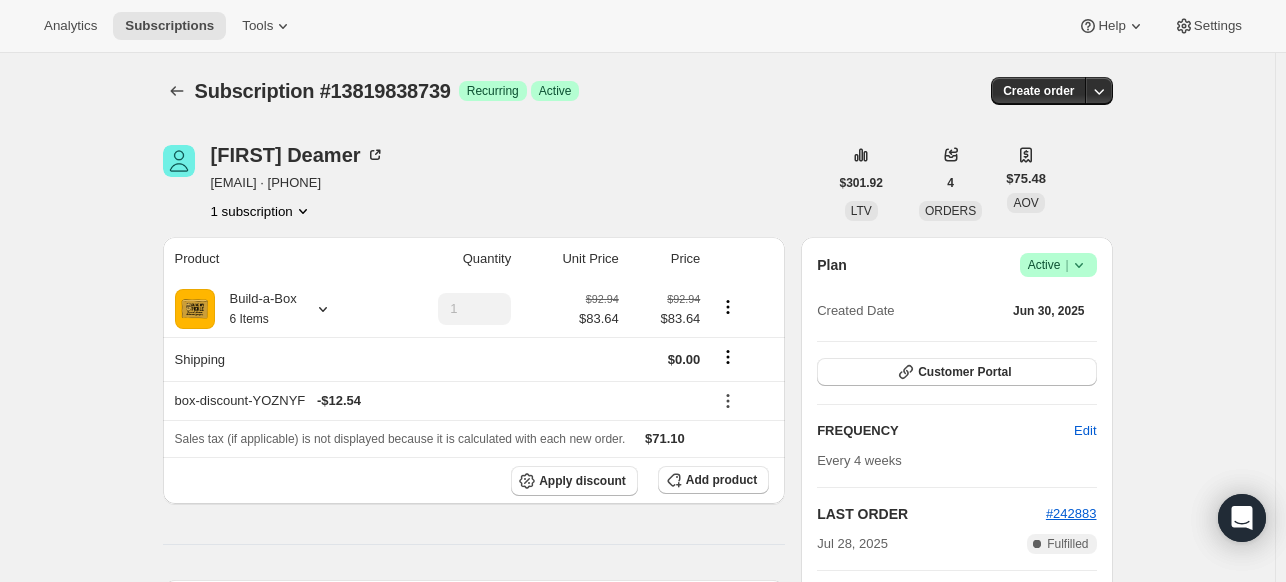 click 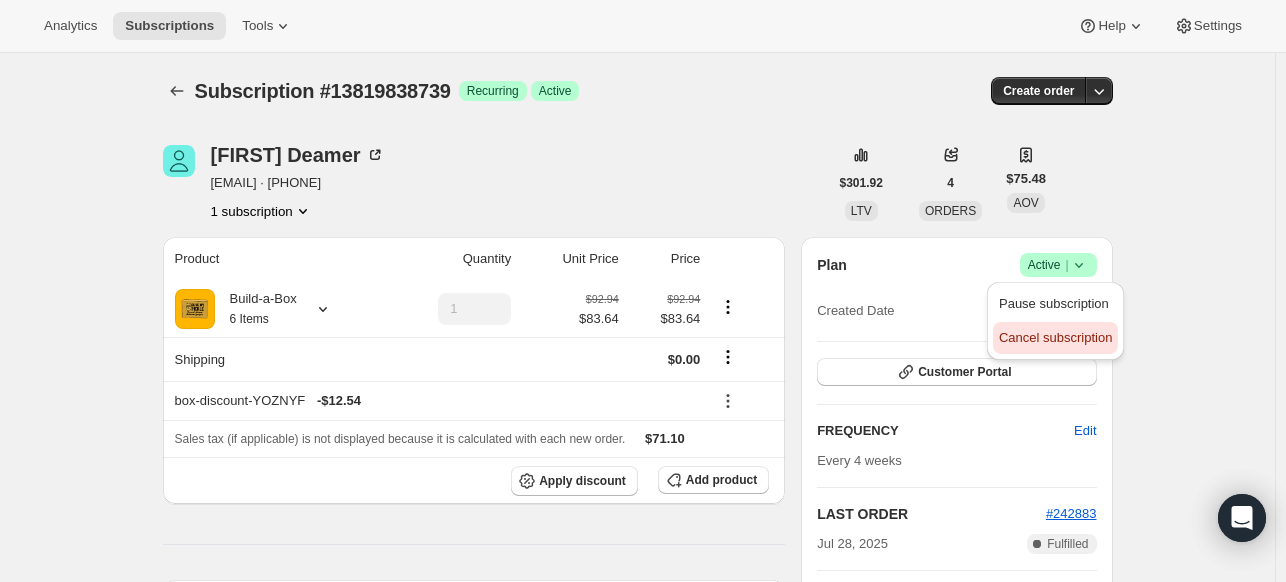 click on "Cancel subscription" at bounding box center (1055, 337) 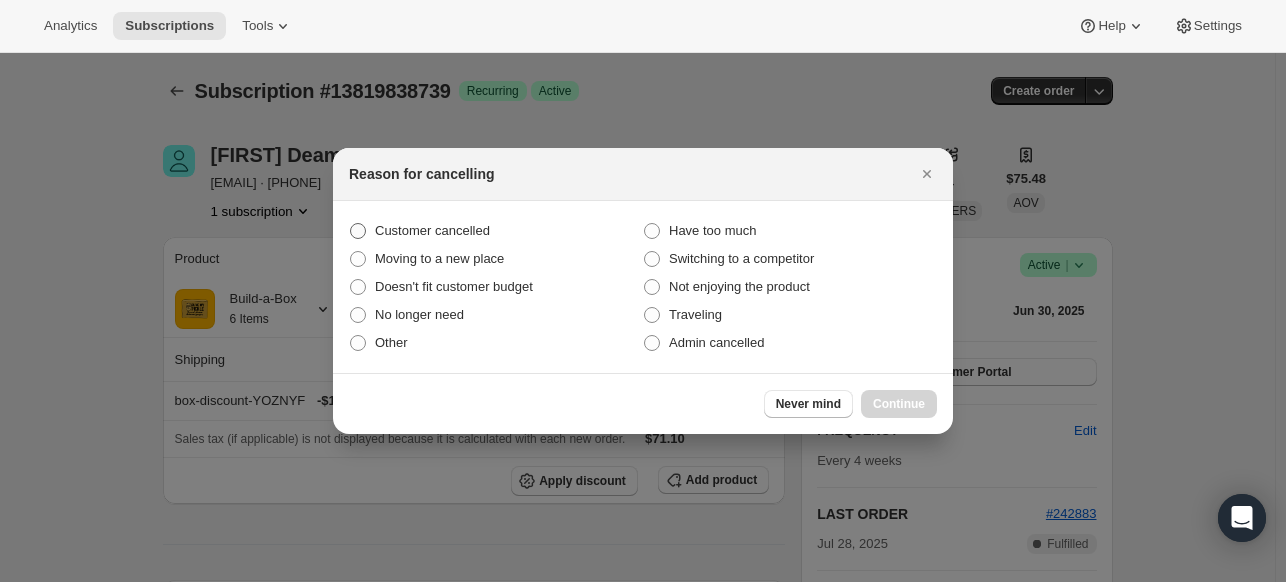 click on "Customer cancelled" at bounding box center (432, 230) 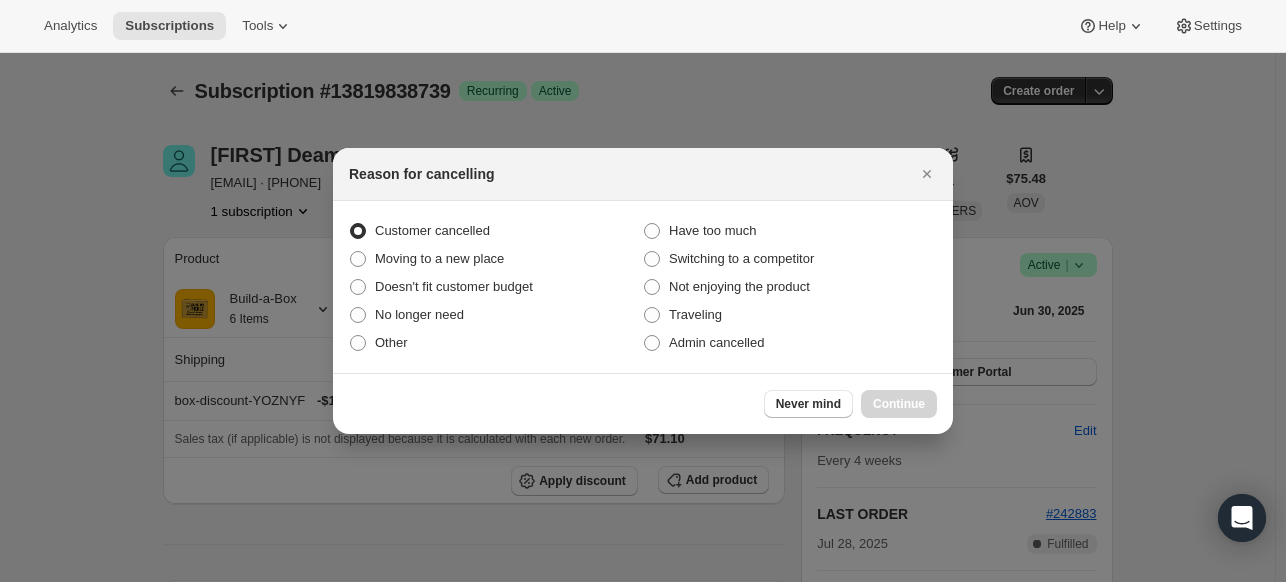 radio on "true" 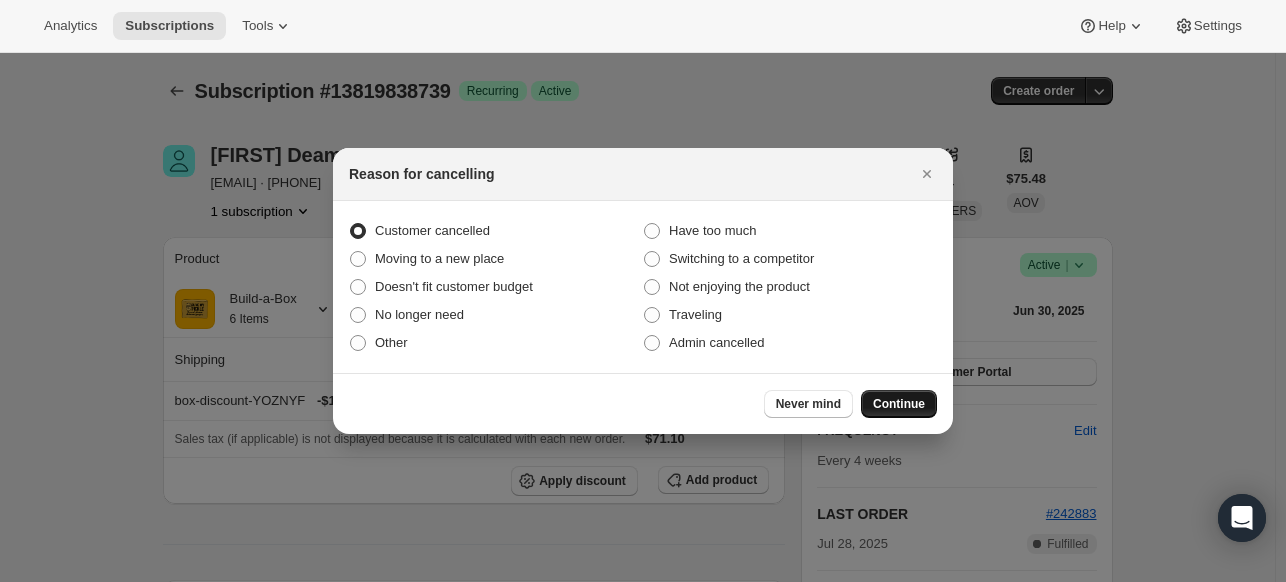 click on "Continue" at bounding box center (899, 404) 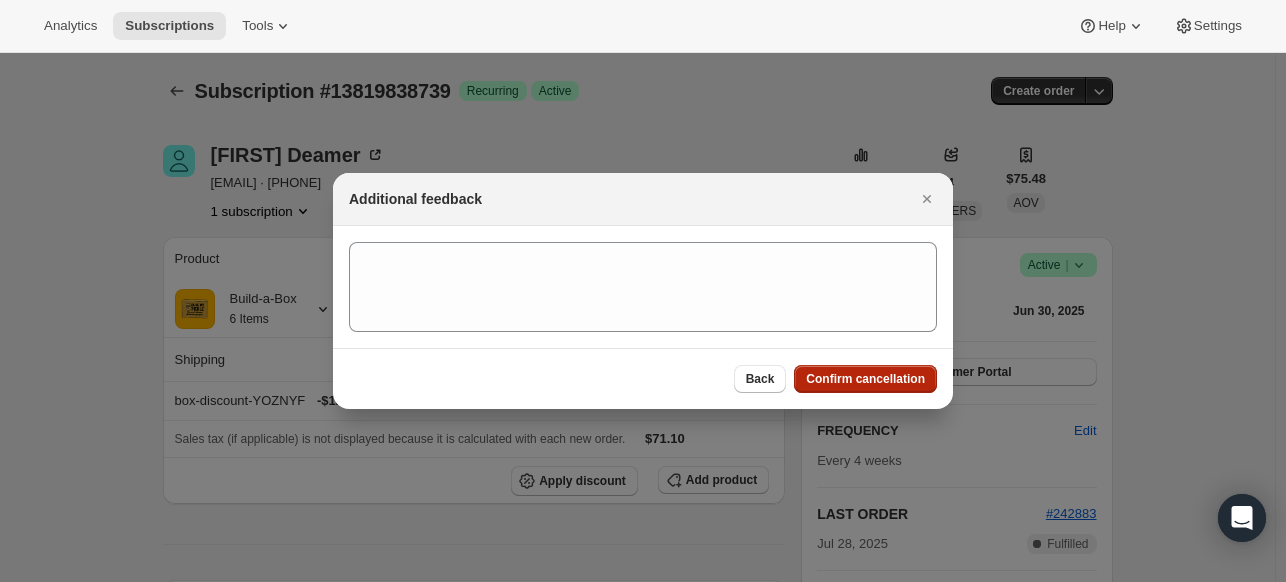 click on "Confirm cancellation" at bounding box center [865, 379] 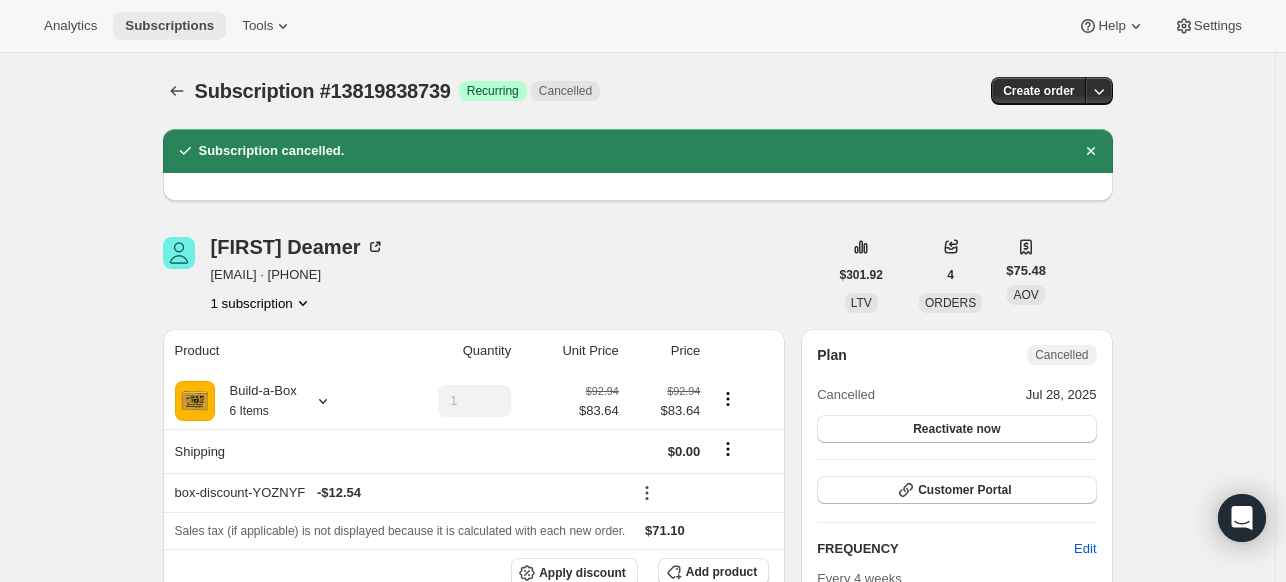 click on "Subscriptions" at bounding box center [169, 26] 